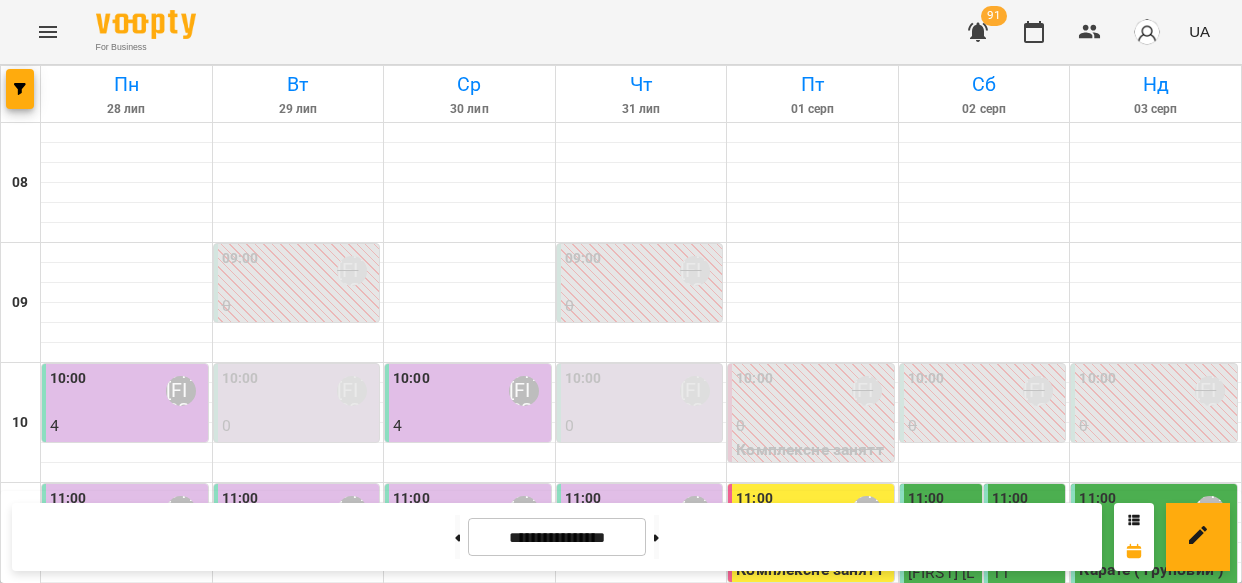 scroll, scrollTop: 0, scrollLeft: 0, axis: both 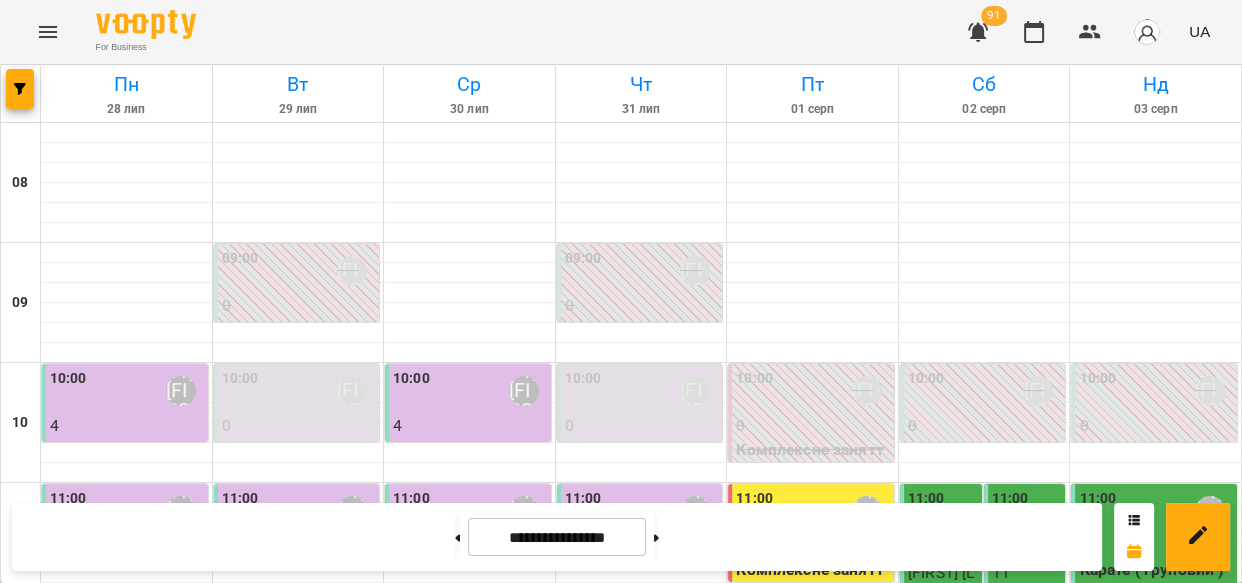 click on "Карате ( груповий ) - Карате сб нд 12_20" at bounding box center [1156, 737] 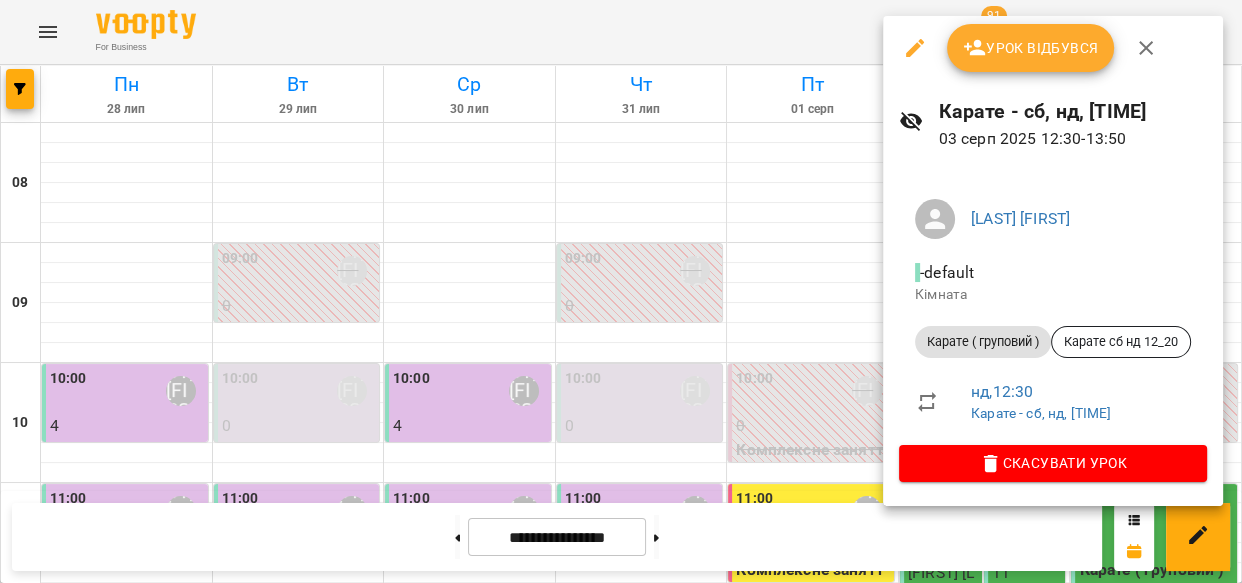 click on "Урок відбувся" at bounding box center (1031, 48) 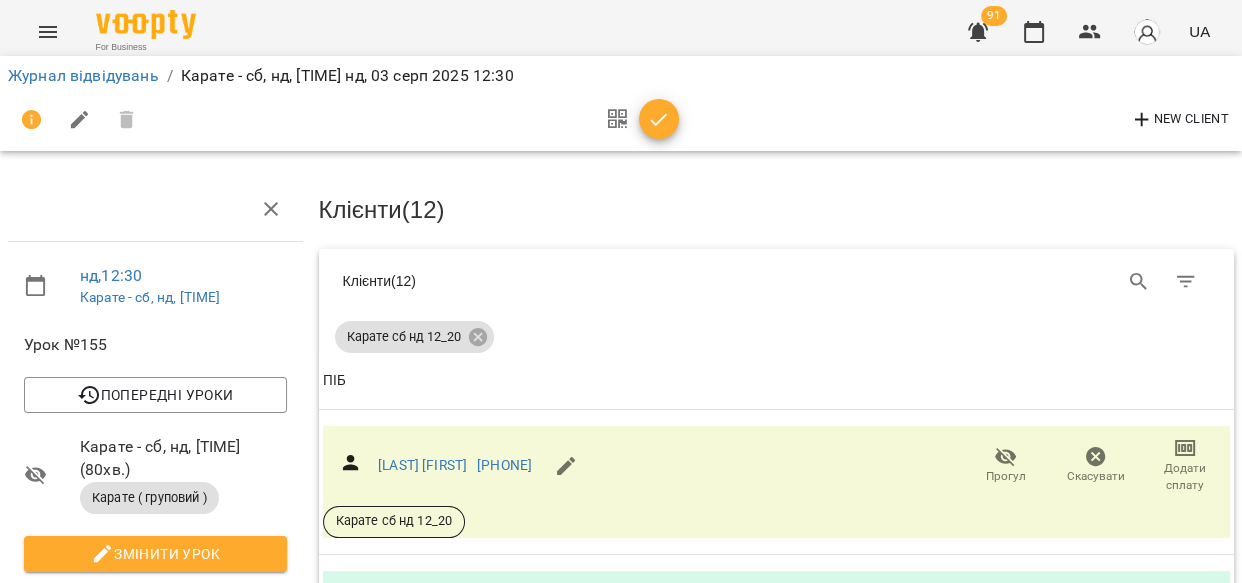 click on "Прогул" at bounding box center (1006, 476) 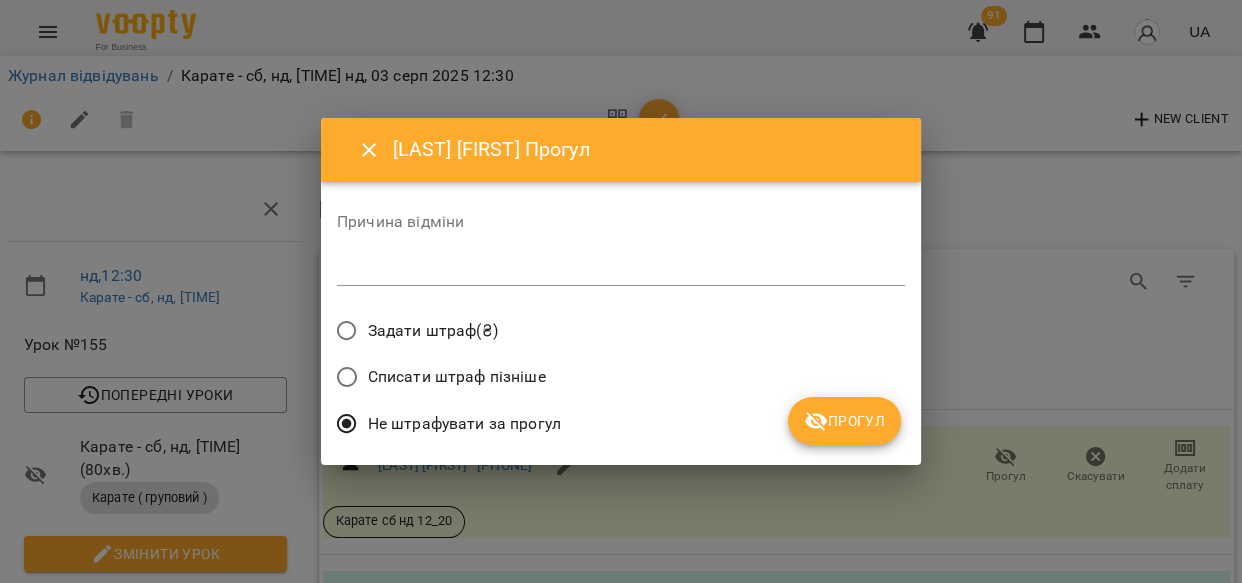 click on "Прогул" at bounding box center [844, 421] 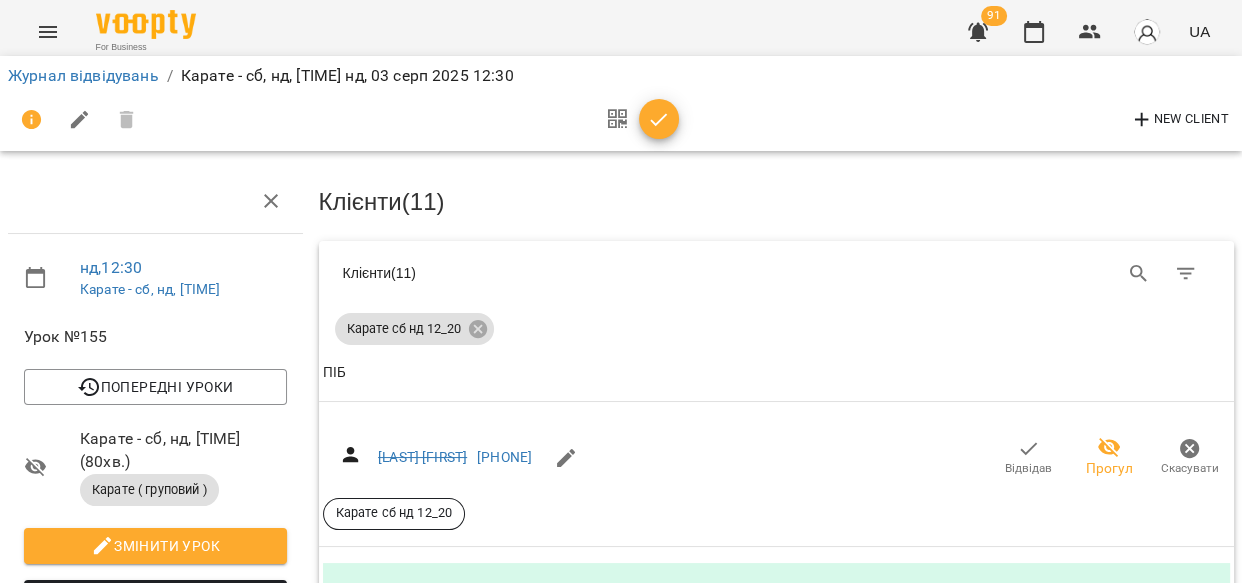 scroll, scrollTop: 388, scrollLeft: 0, axis: vertical 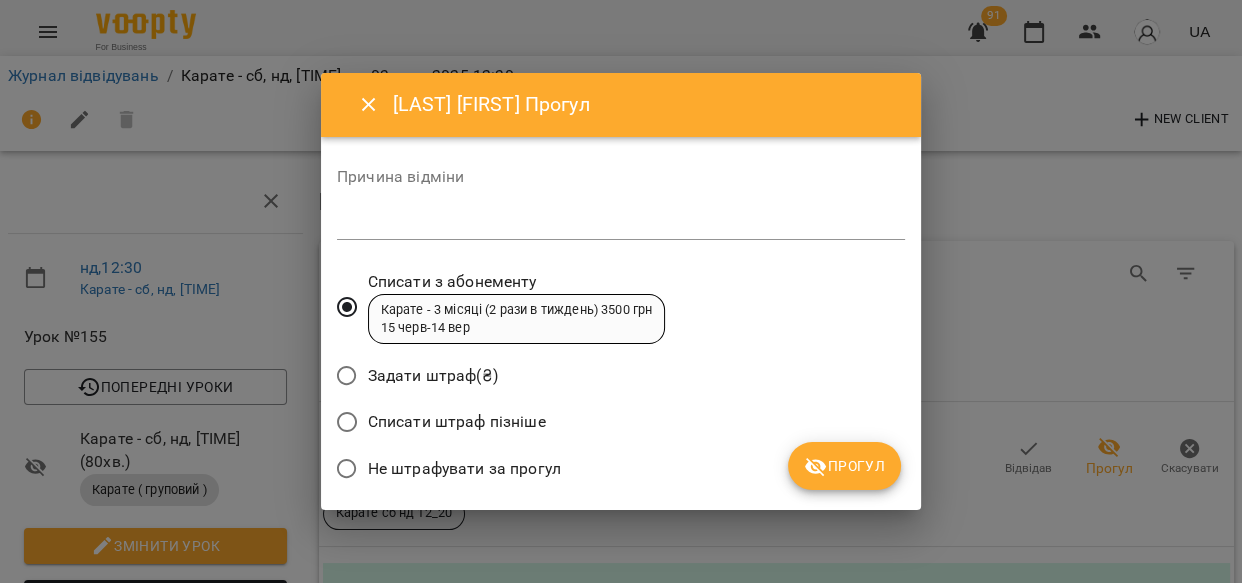 click on "Прогул" at bounding box center [844, 466] 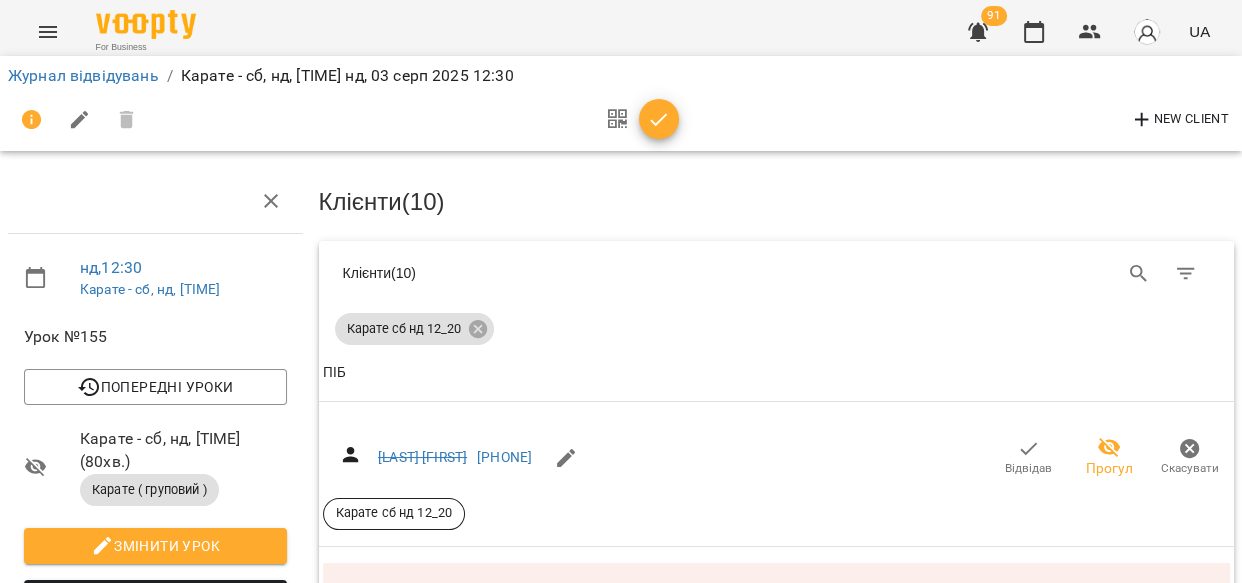 click on "Прогул" at bounding box center (1006, 807) 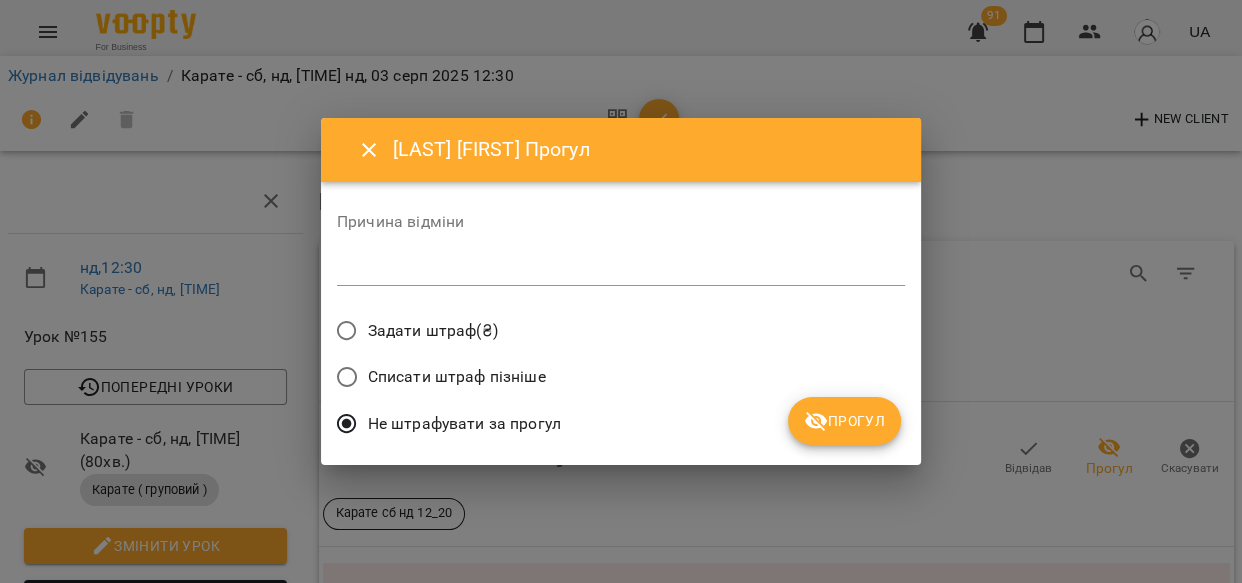 click on "Прогул" at bounding box center (844, 421) 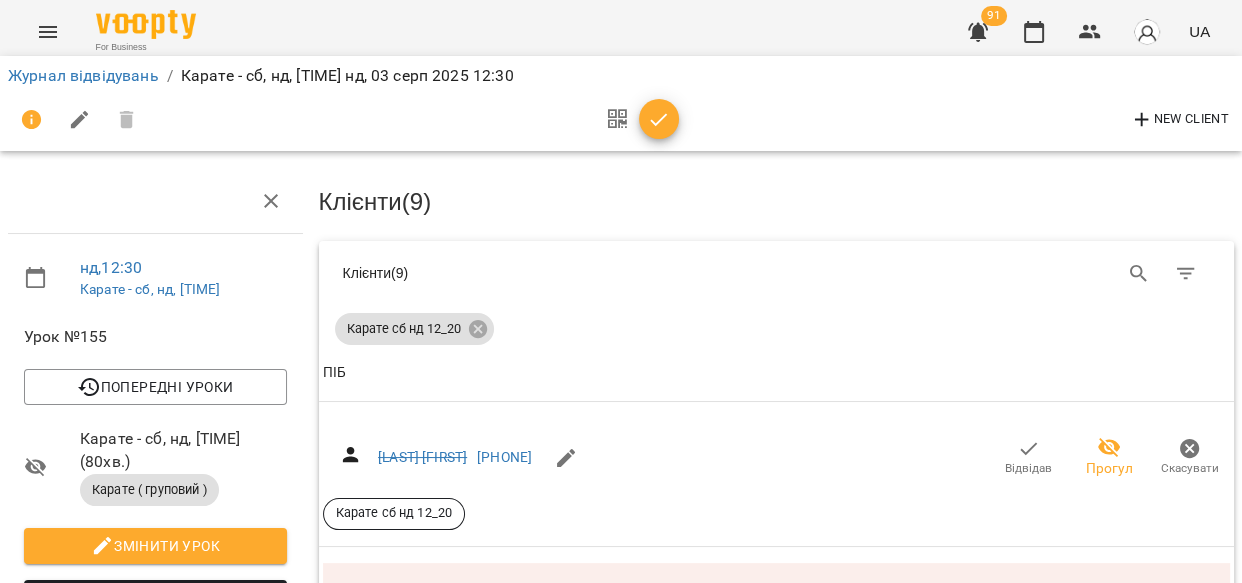 scroll, scrollTop: 727, scrollLeft: 0, axis: vertical 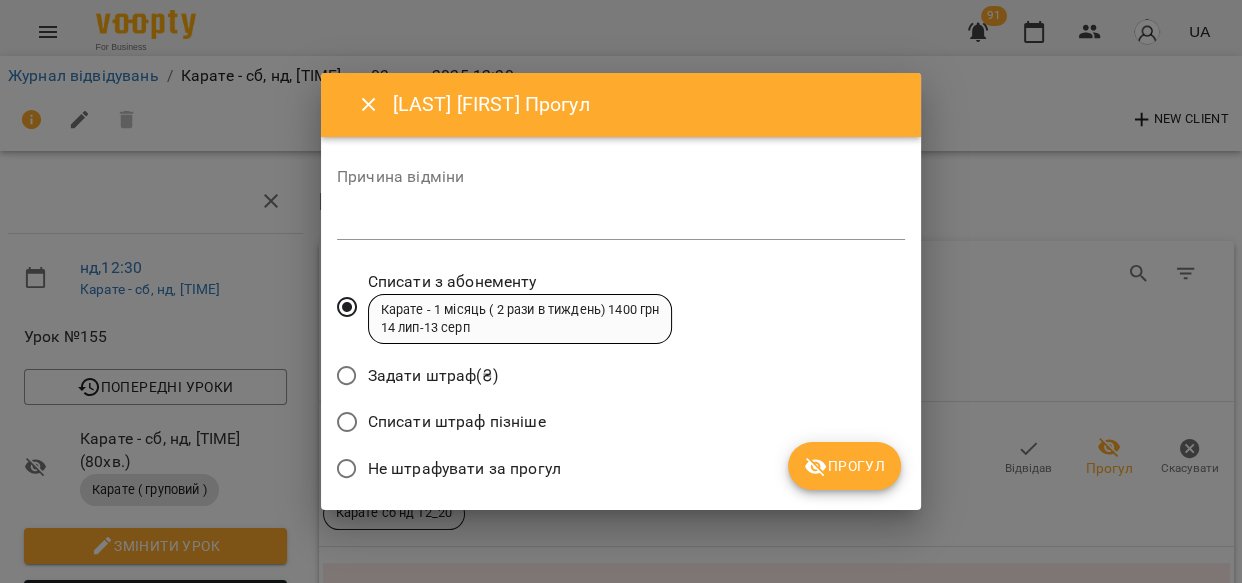 click on "Прогул" at bounding box center [844, 466] 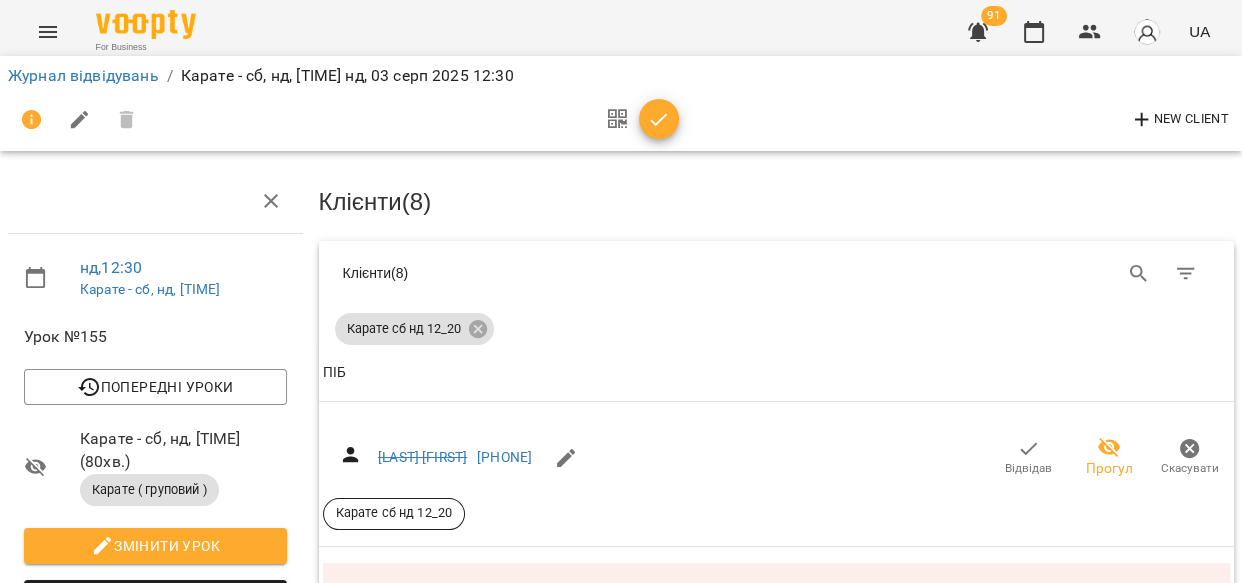 scroll, scrollTop: 957, scrollLeft: 0, axis: vertical 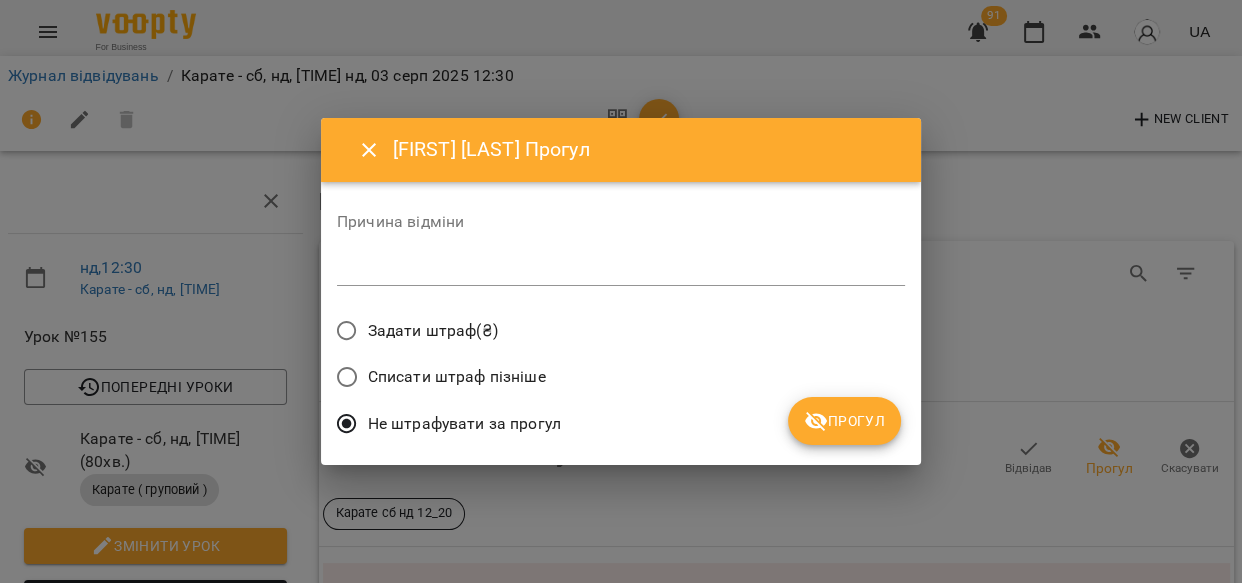 click on "Прогул" at bounding box center (844, 421) 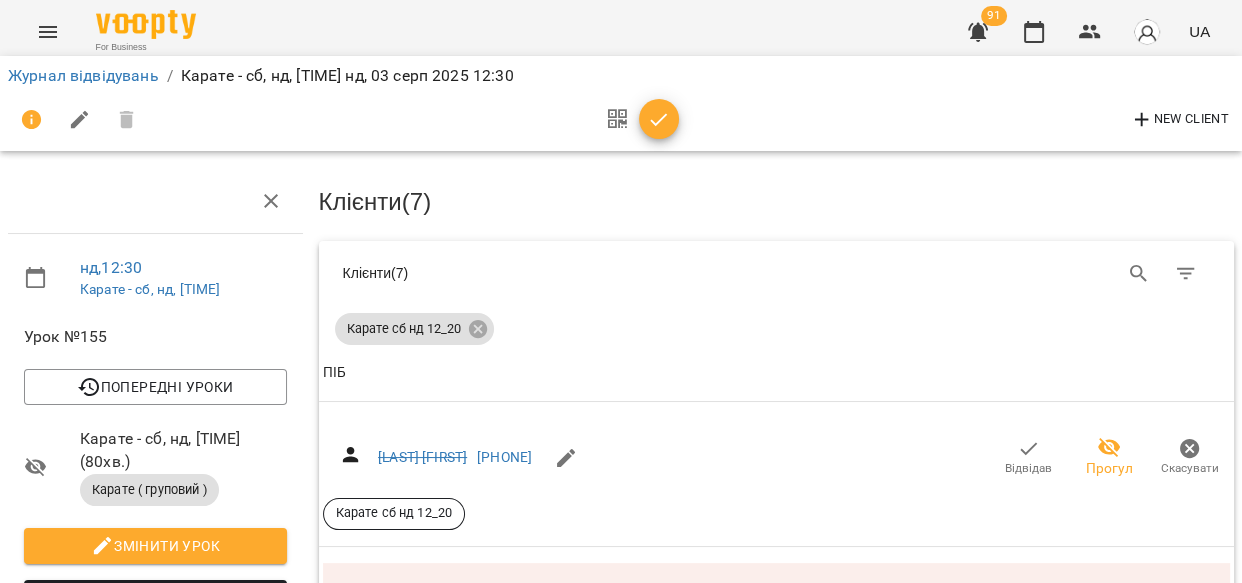 click on "Прогул" at bounding box center [1006, 1485] 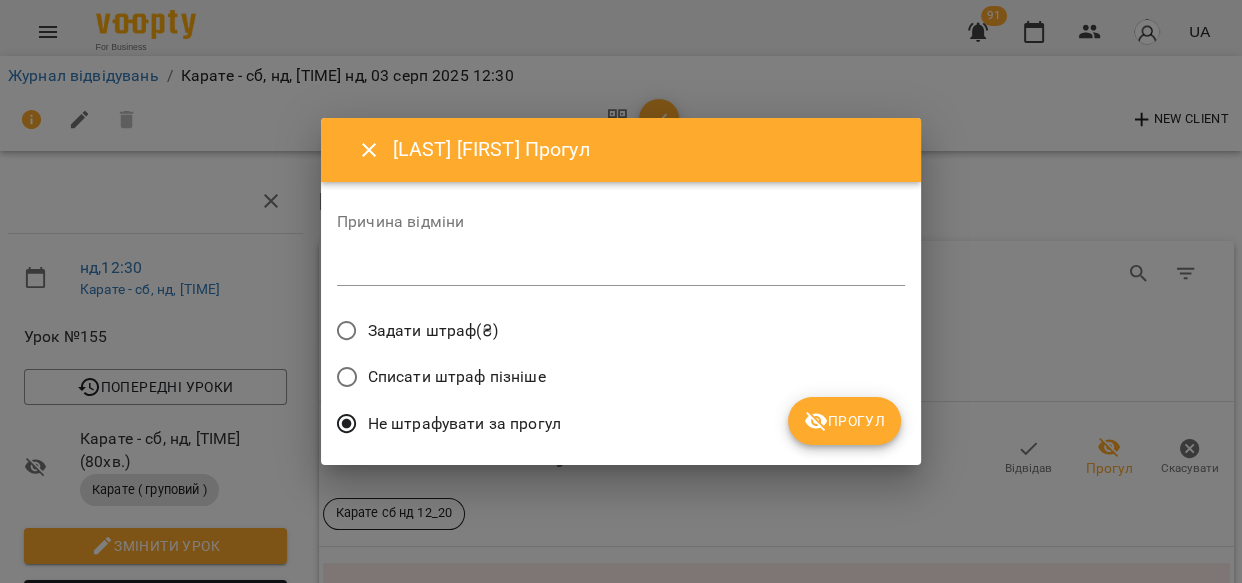 click on "Прогул" at bounding box center [844, 421] 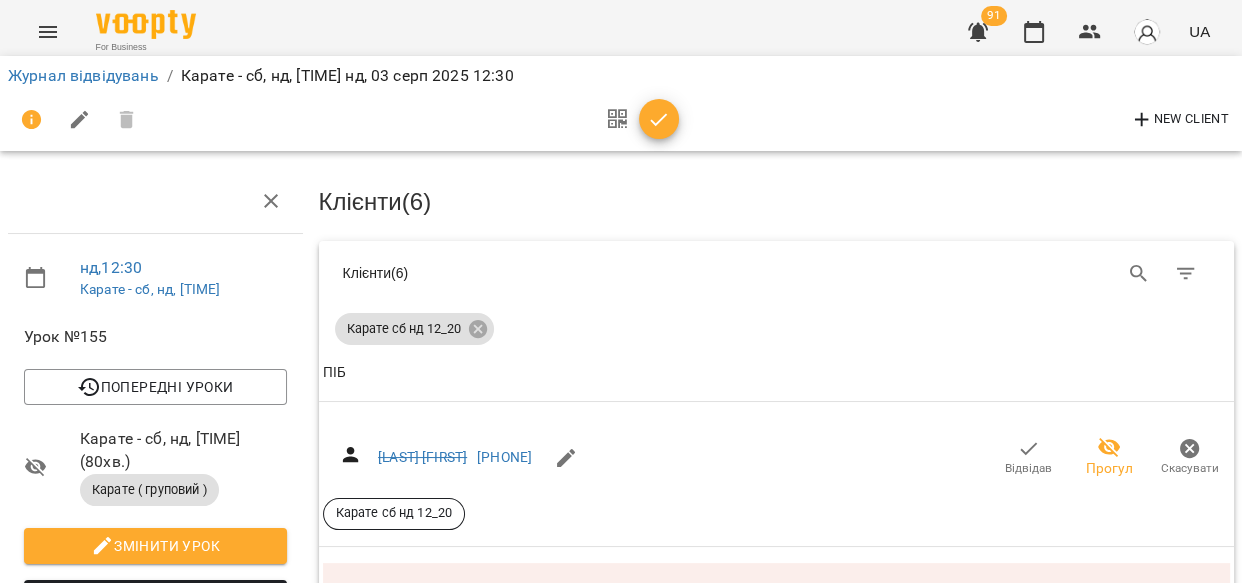 scroll, scrollTop: 1393, scrollLeft: 0, axis: vertical 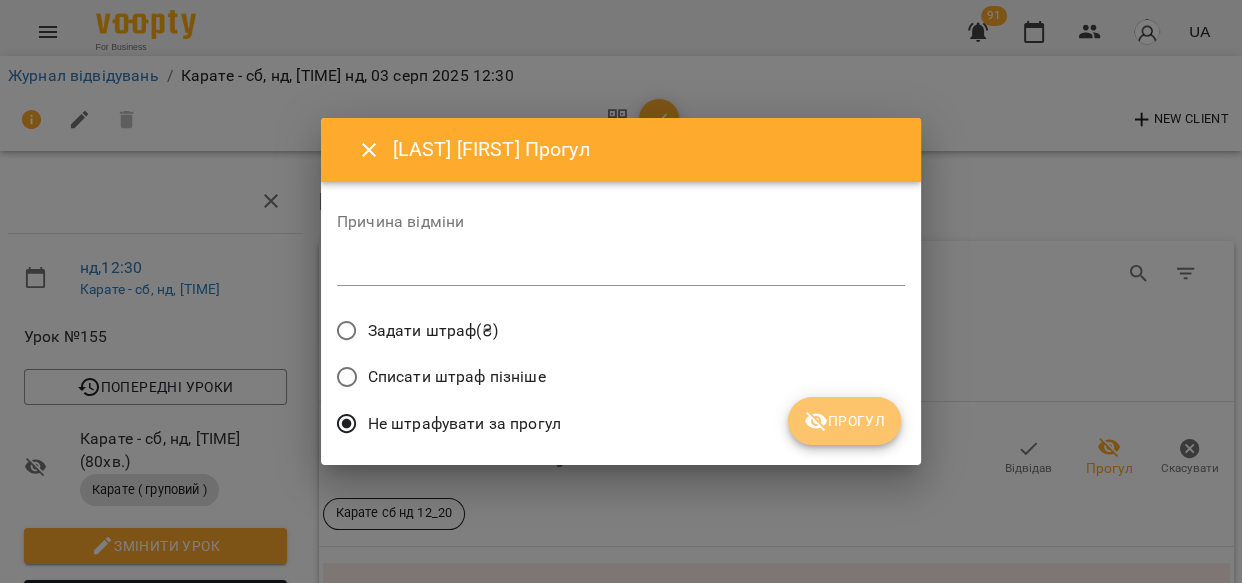 click on "Прогул" at bounding box center (844, 421) 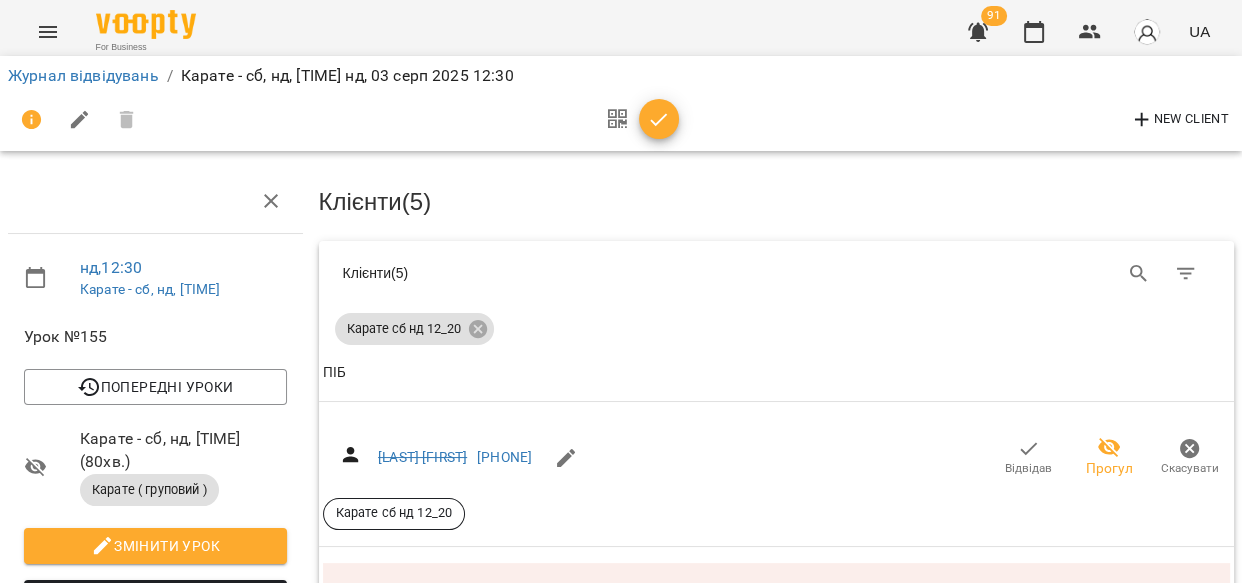 scroll, scrollTop: 1769, scrollLeft: 0, axis: vertical 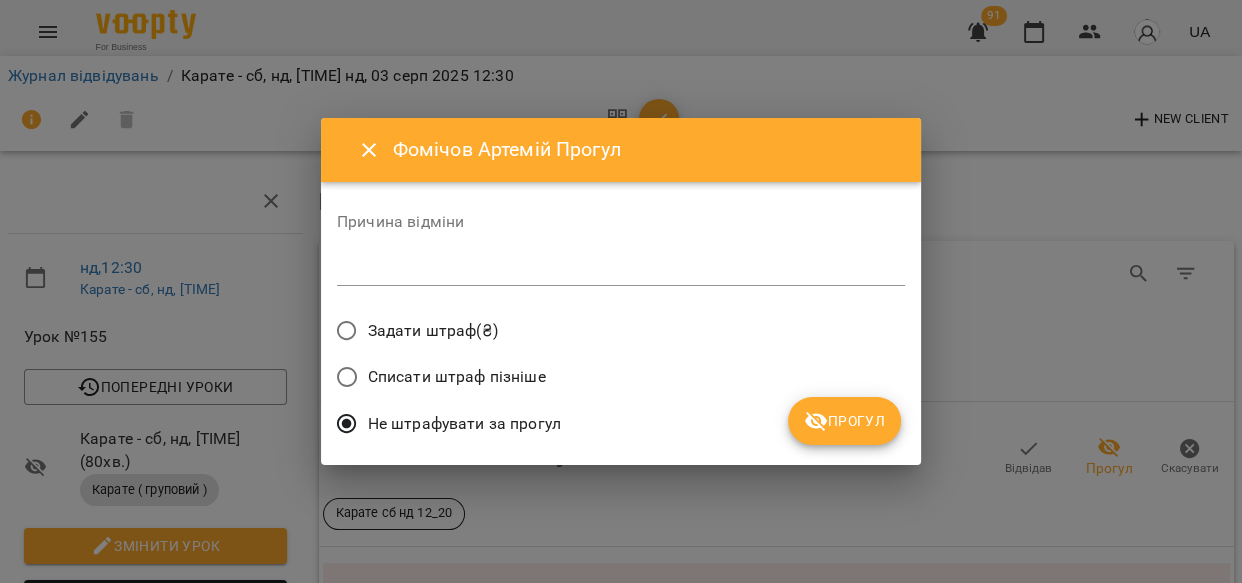 click on "Прогул" at bounding box center [844, 421] 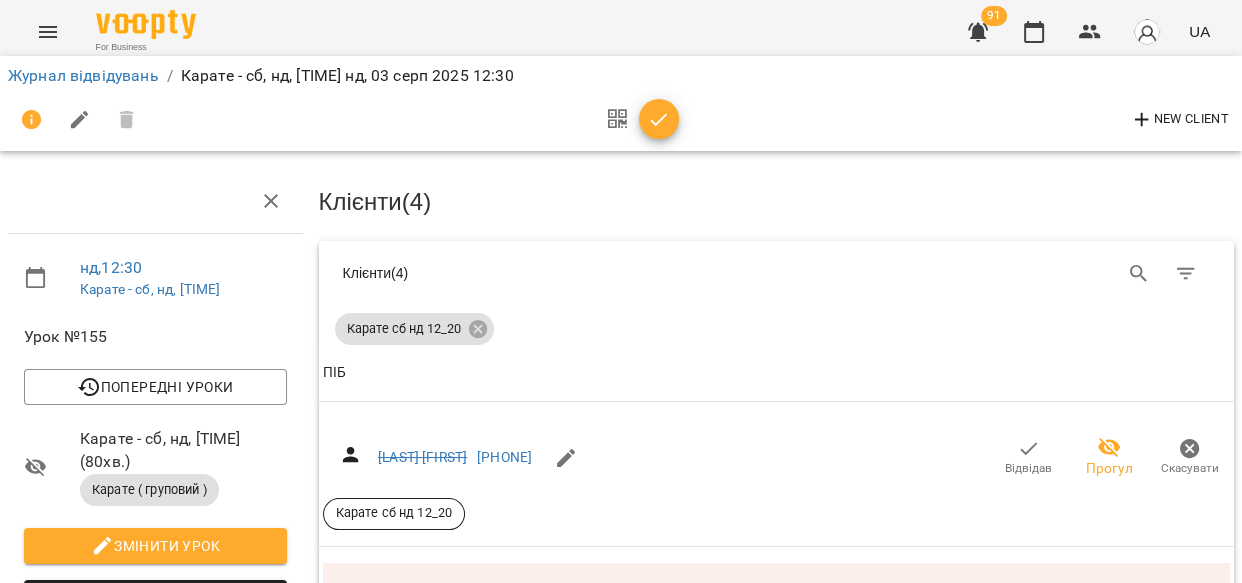 click 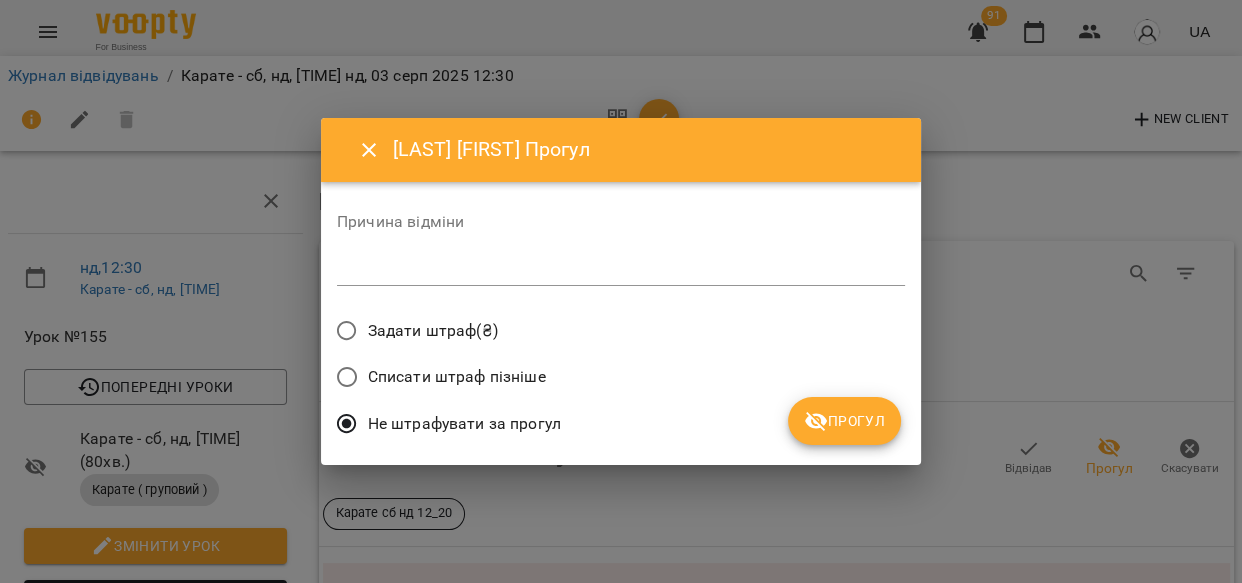 click on "Прогул" at bounding box center (844, 421) 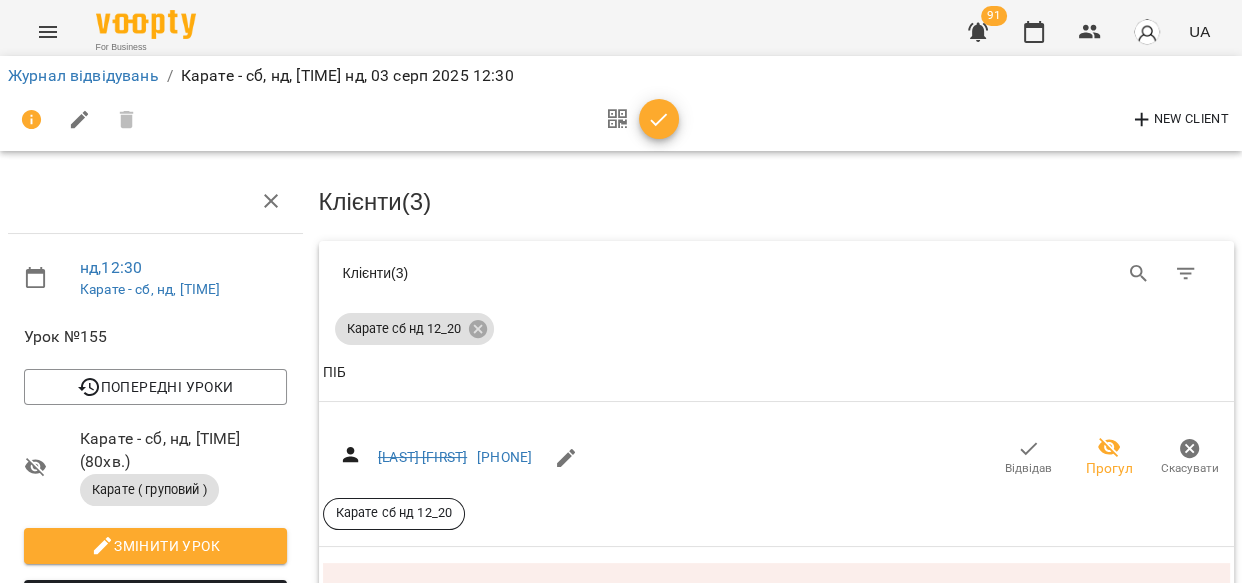 scroll, scrollTop: 0, scrollLeft: 0, axis: both 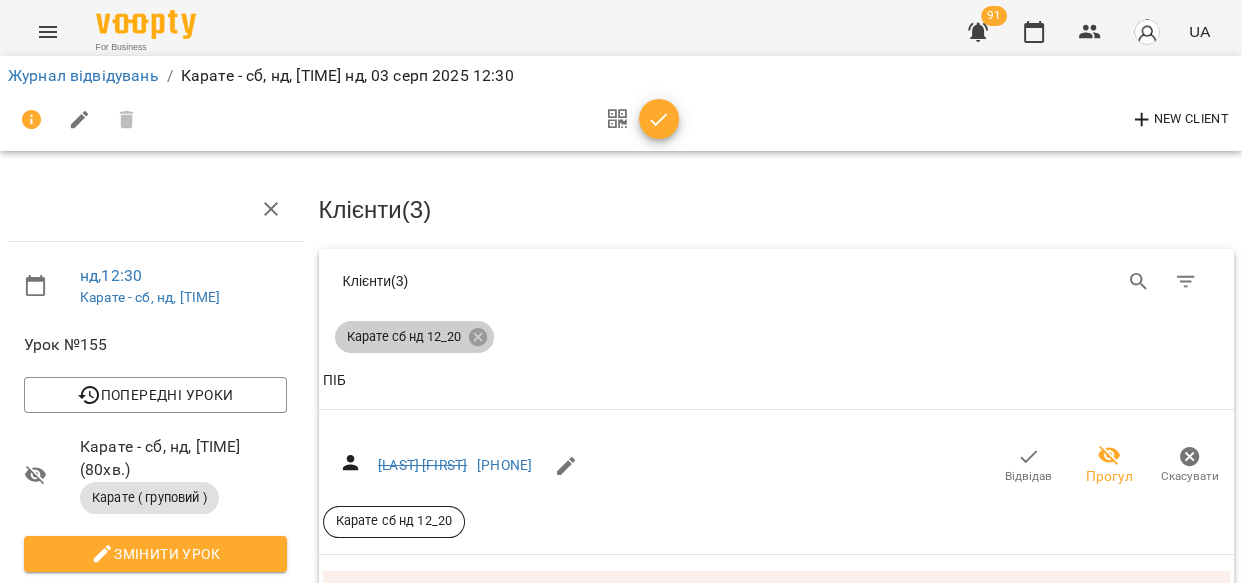 click 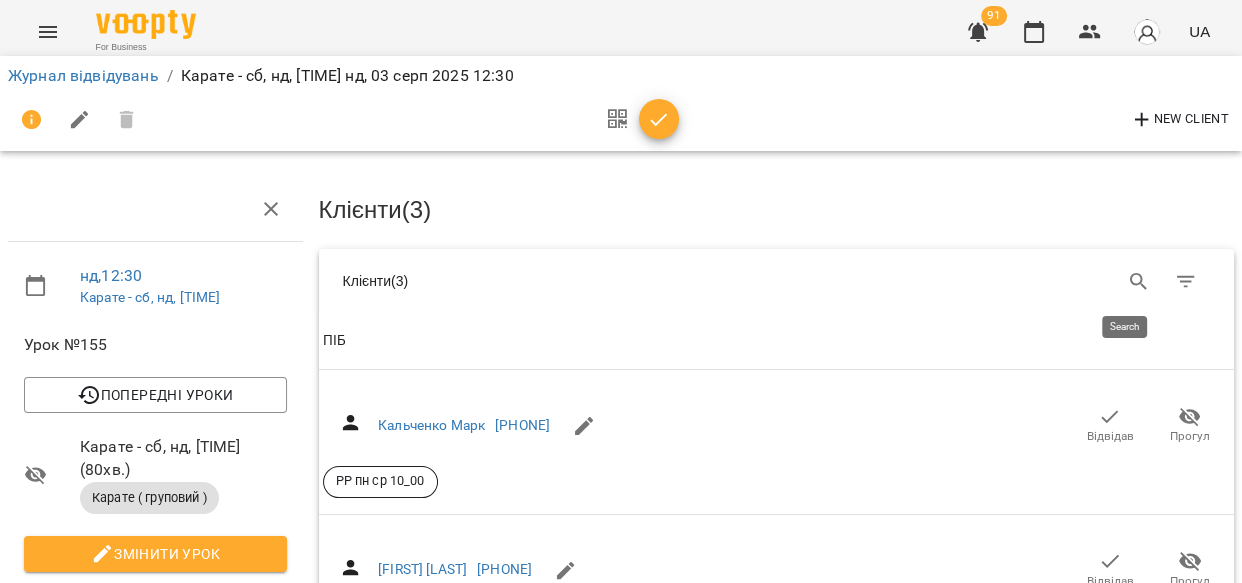 click 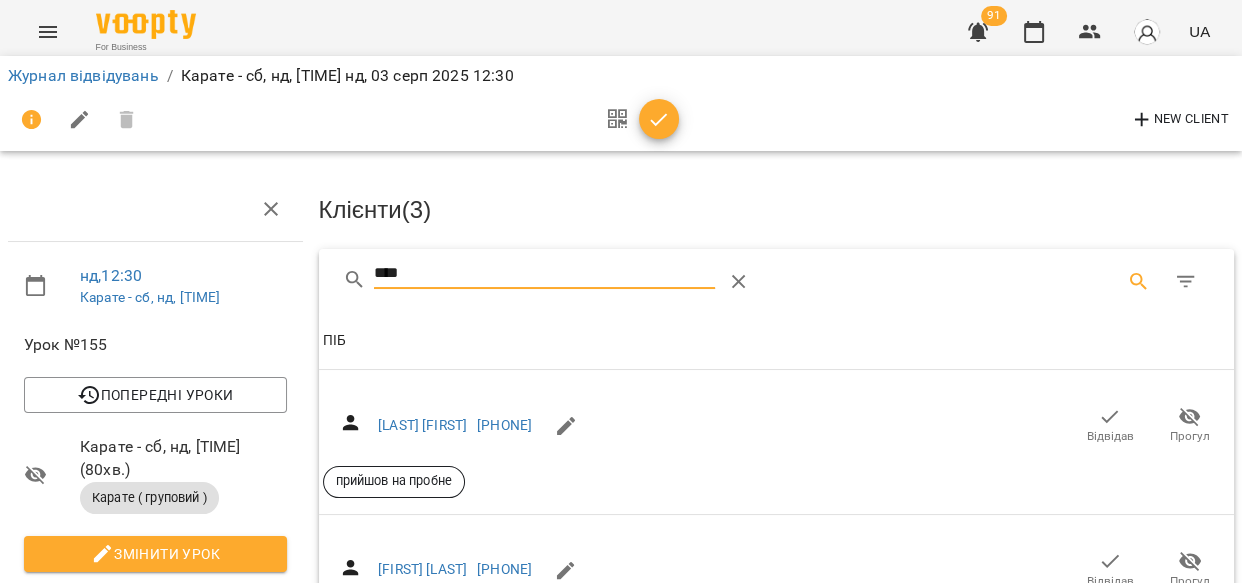 type on "****" 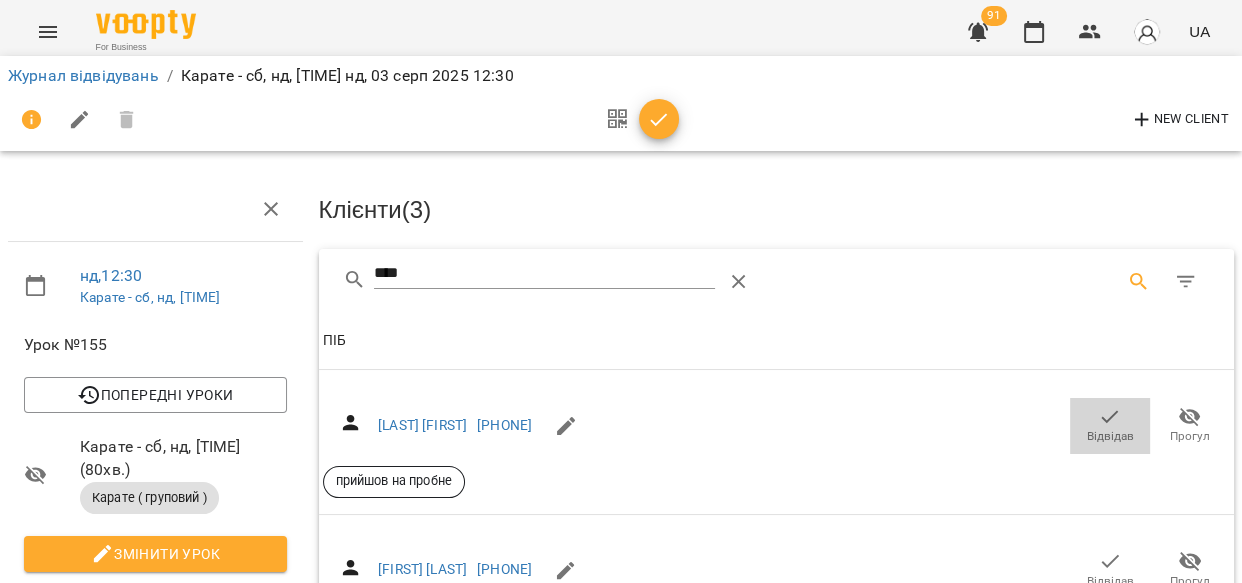 click on "Відвідав" at bounding box center (1110, 425) 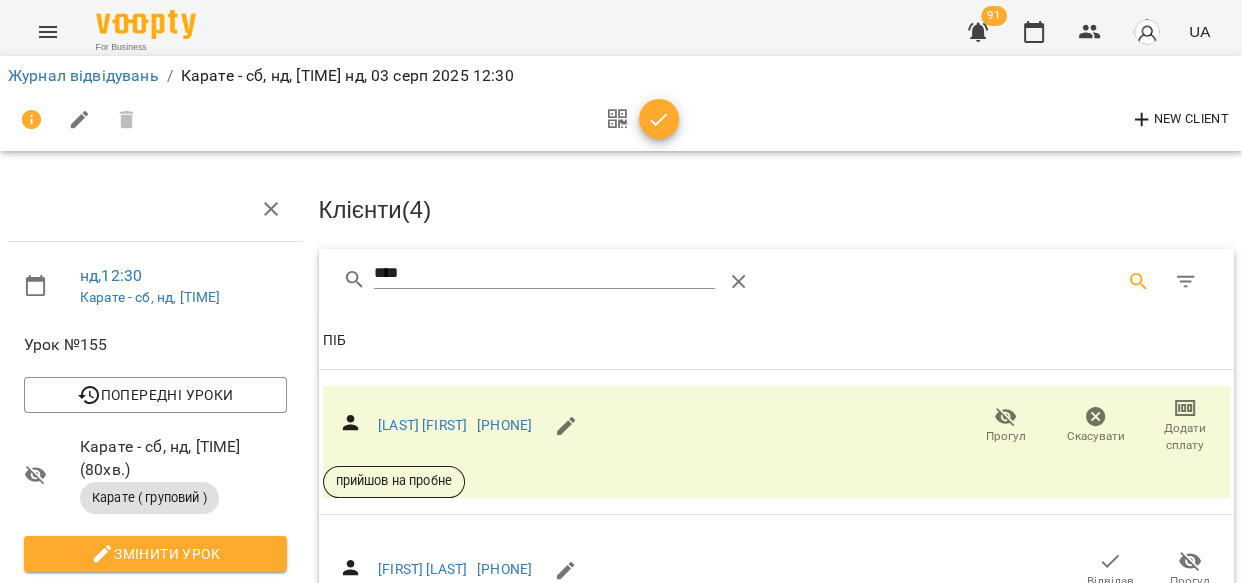 click 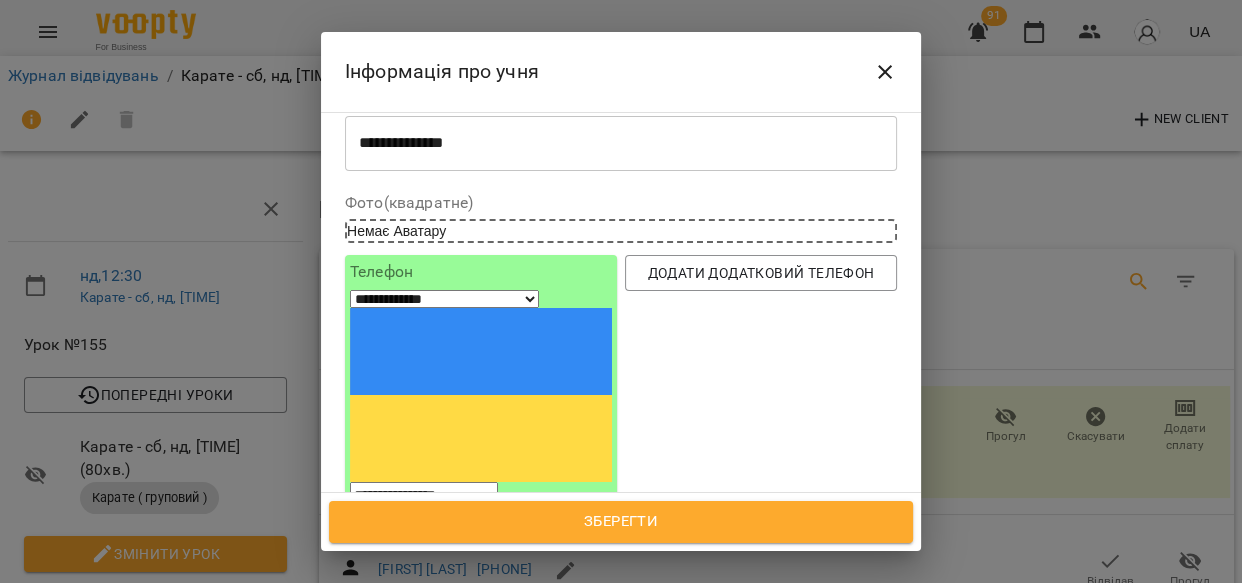 scroll, scrollTop: 122, scrollLeft: 0, axis: vertical 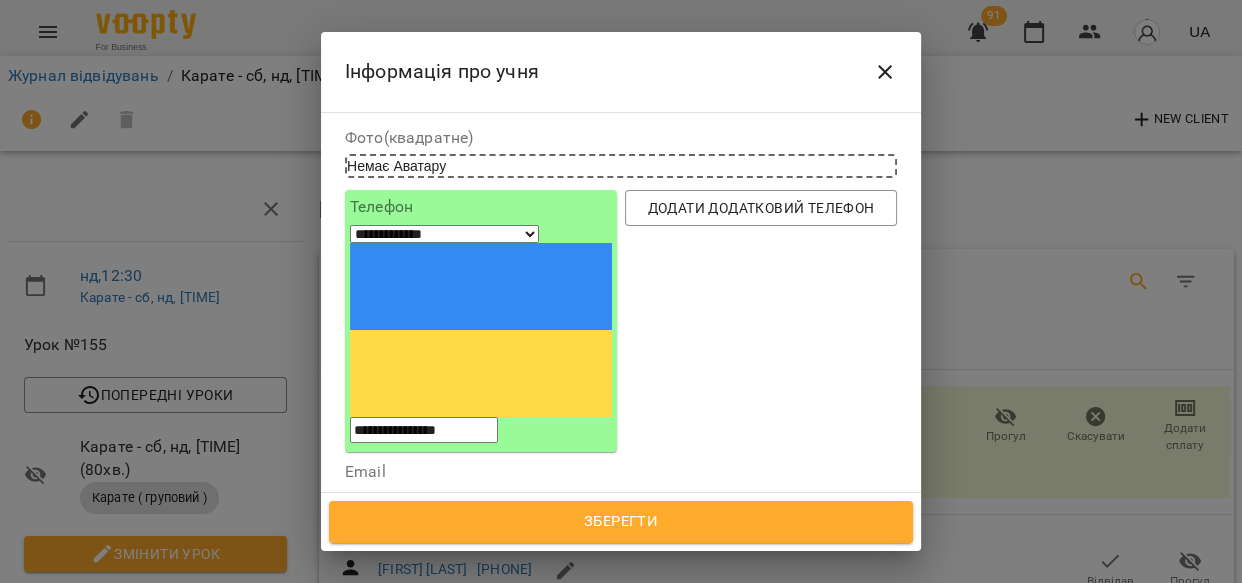 click 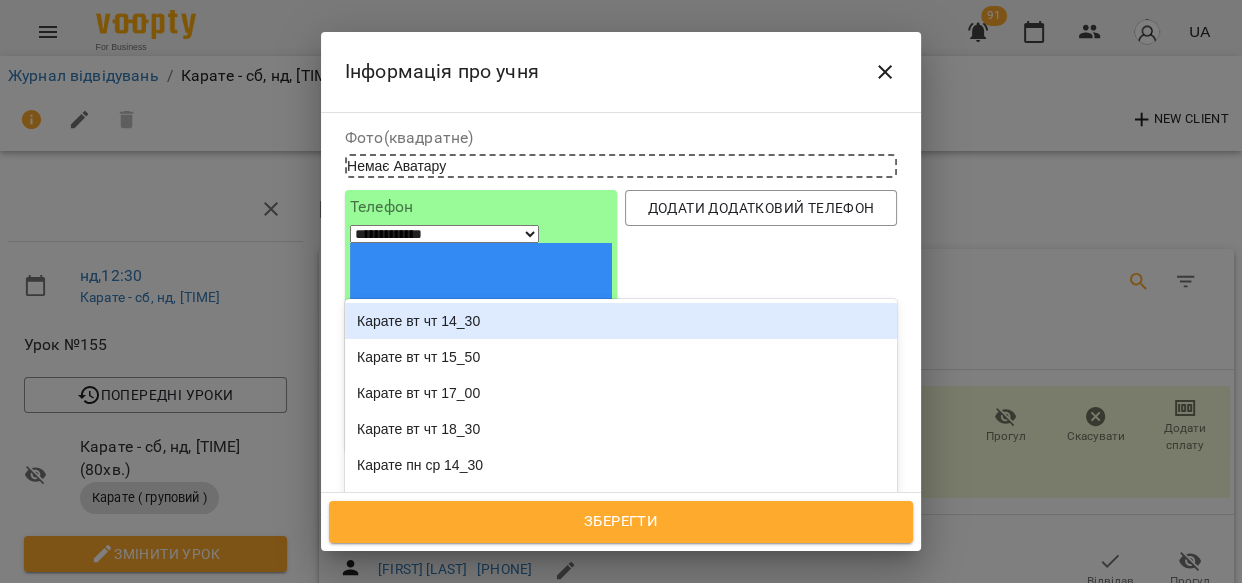 click 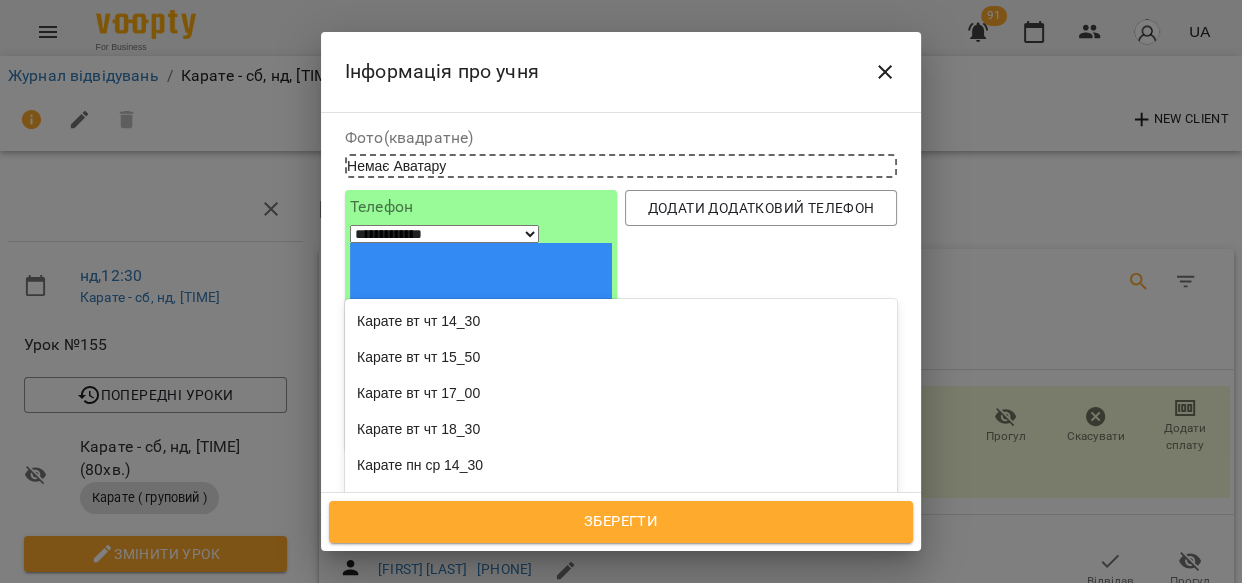 click on "Карате сб нд 12_20" at bounding box center (621, 573) 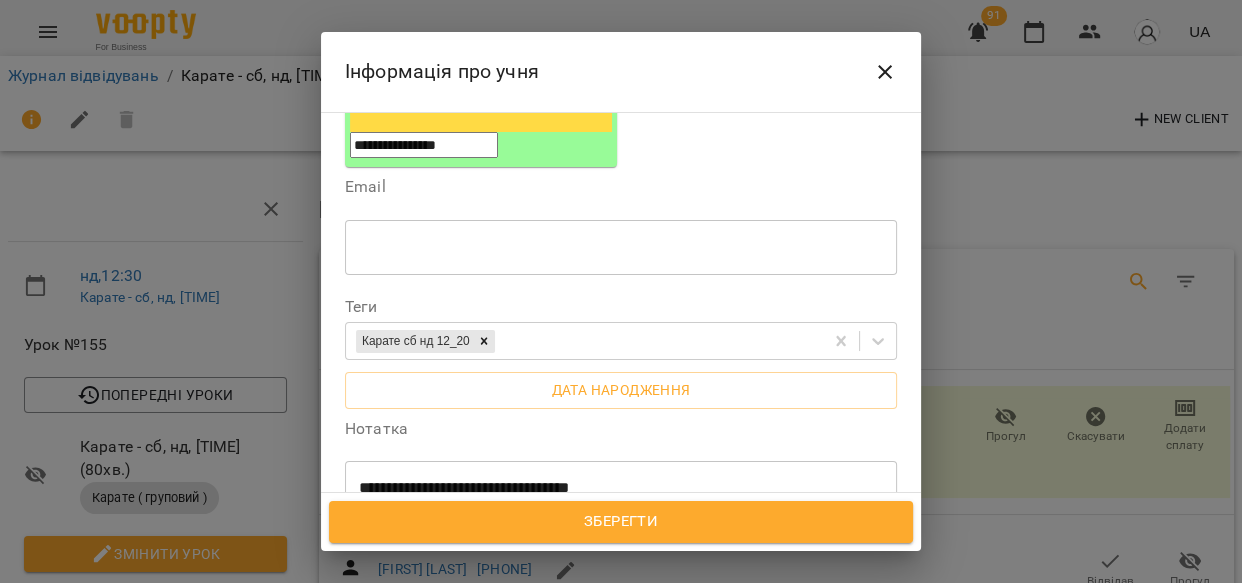 scroll, scrollTop: 432, scrollLeft: 0, axis: vertical 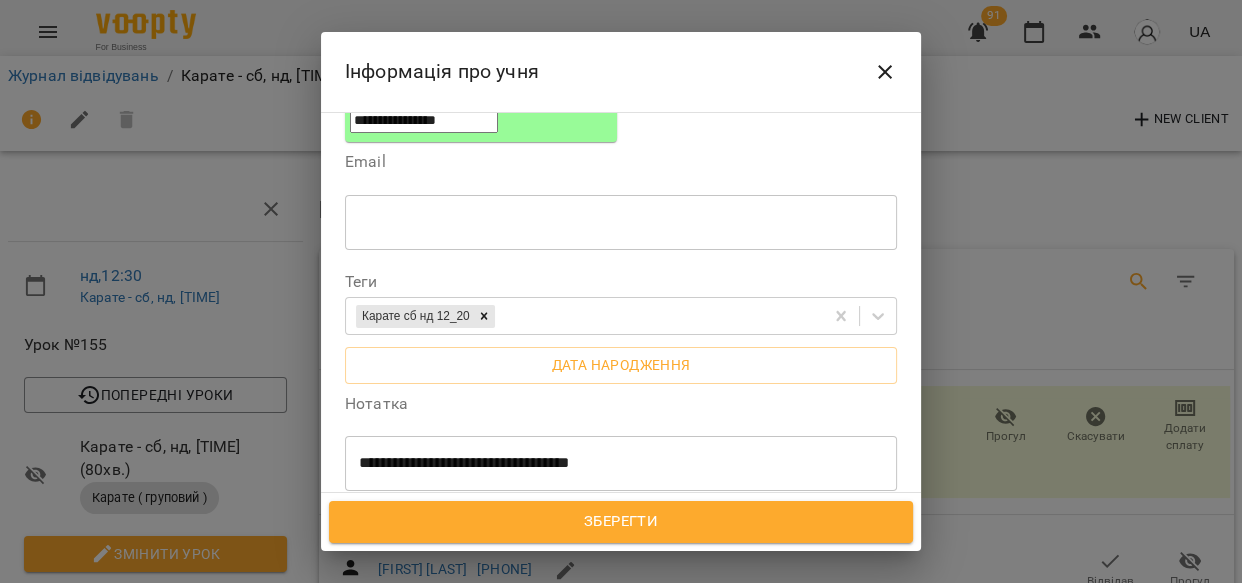click on "**********" at bounding box center [614, 463] 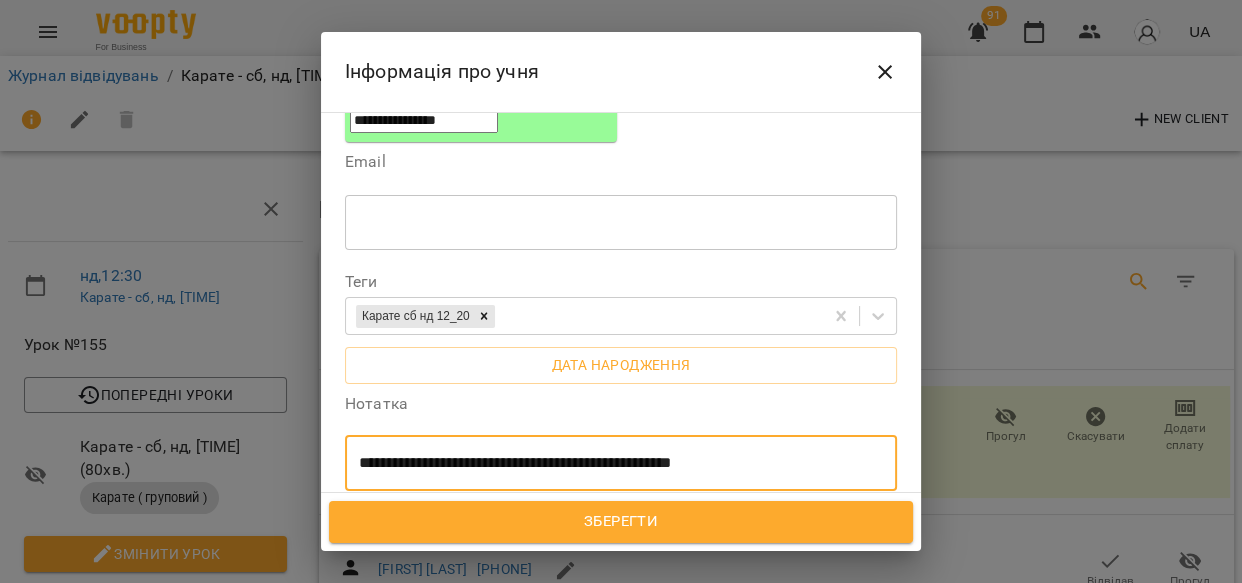 type on "**********" 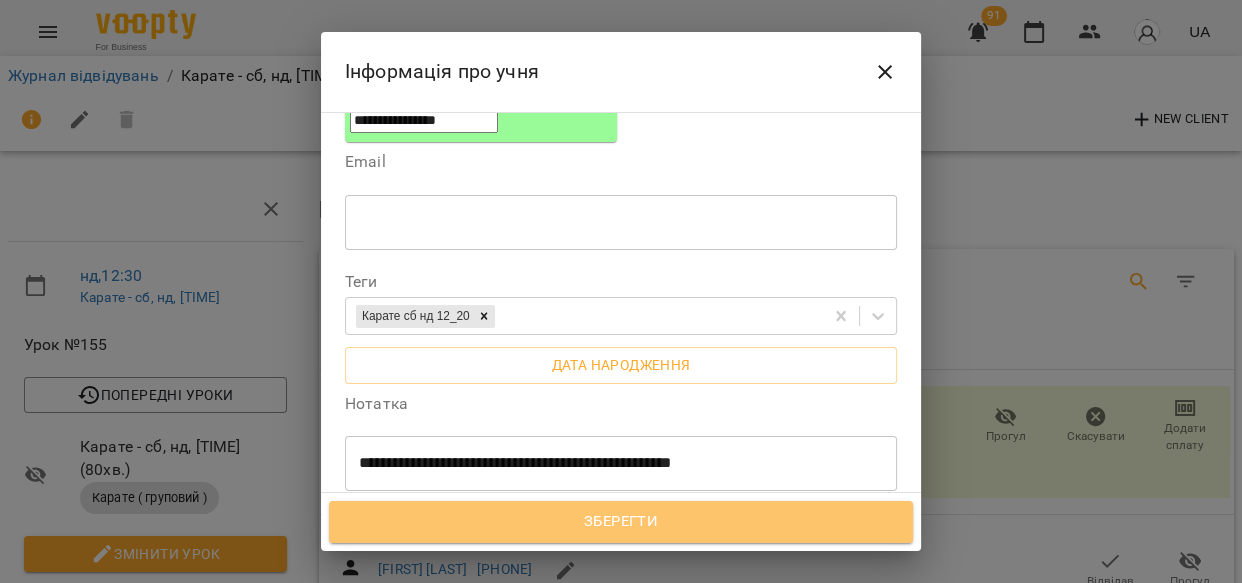 click on "Зберегти" at bounding box center (621, 522) 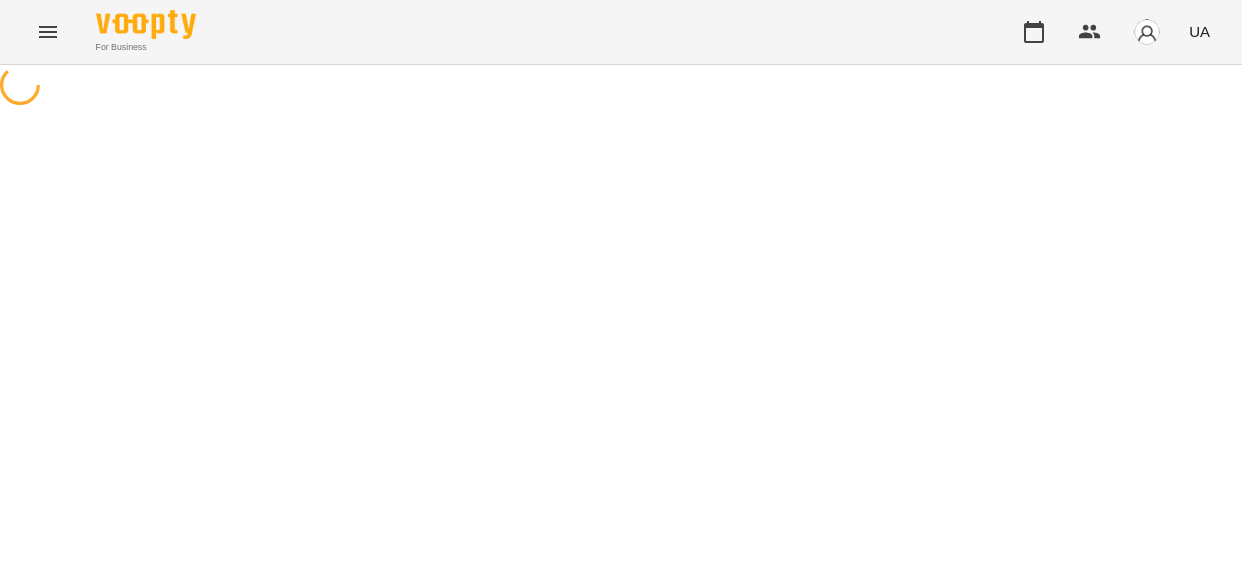 scroll, scrollTop: 0, scrollLeft: 0, axis: both 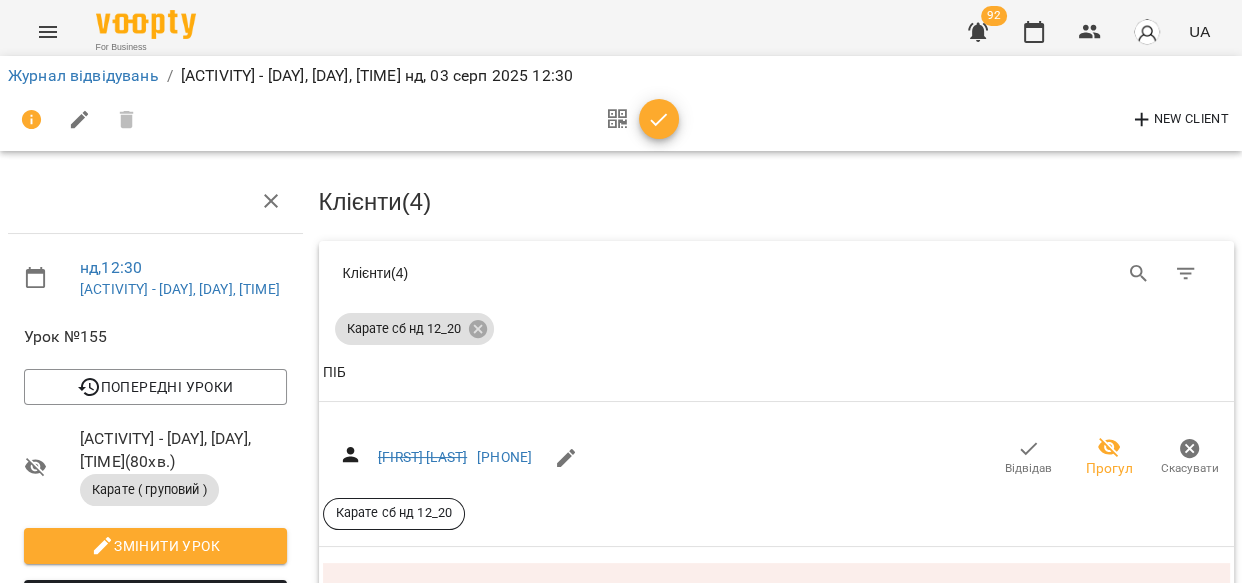 click 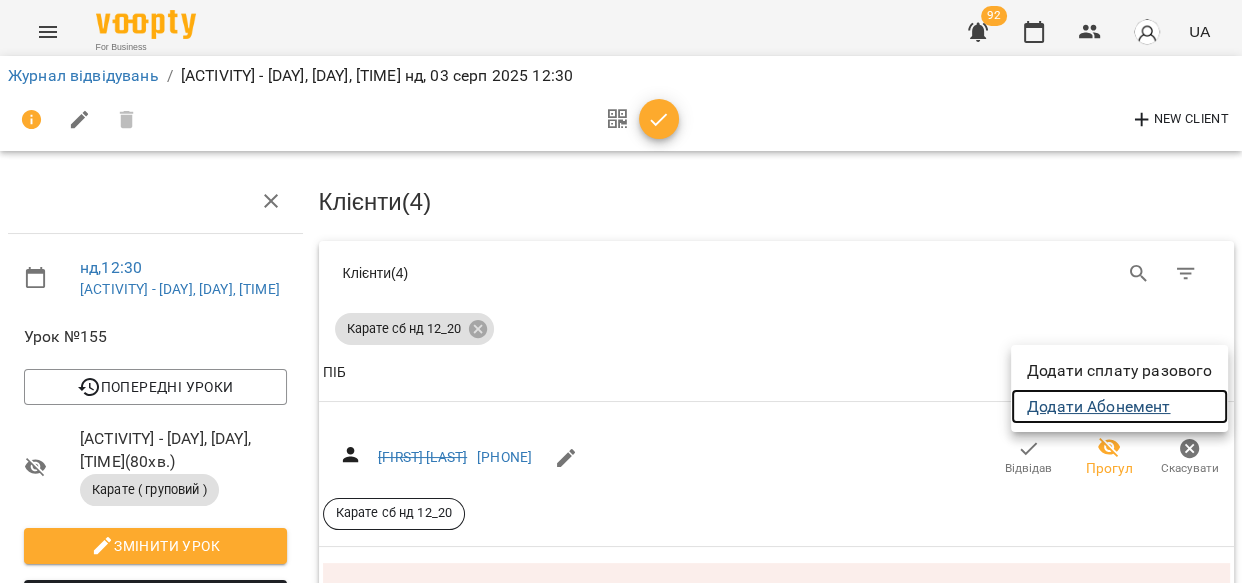 click on "Додати Абонемент" at bounding box center [1119, 407] 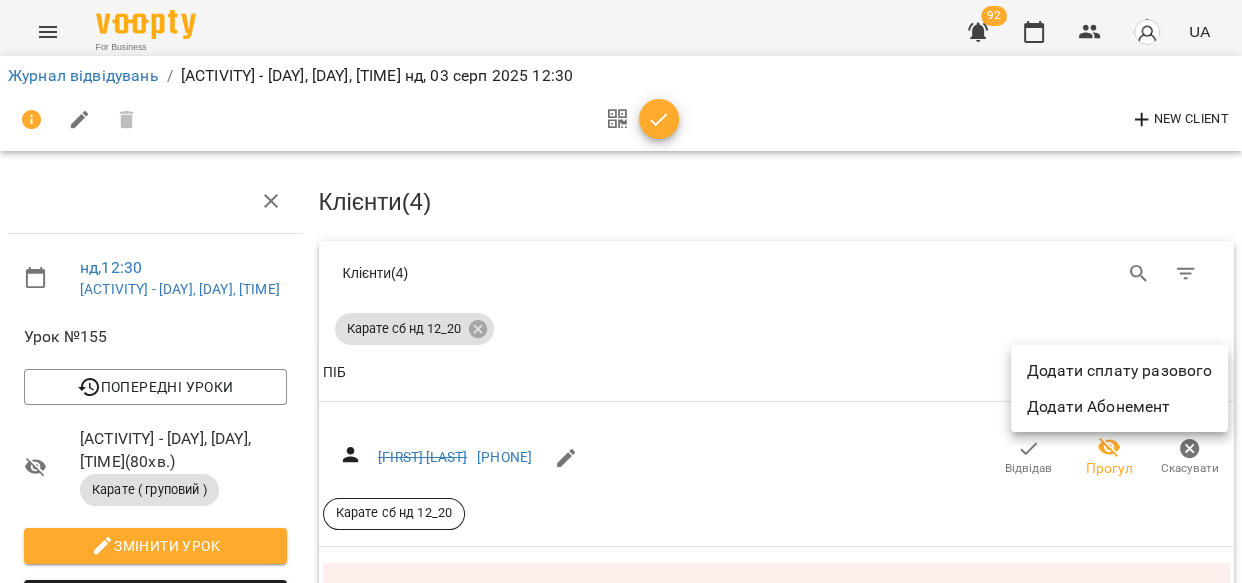 click at bounding box center (621, 291) 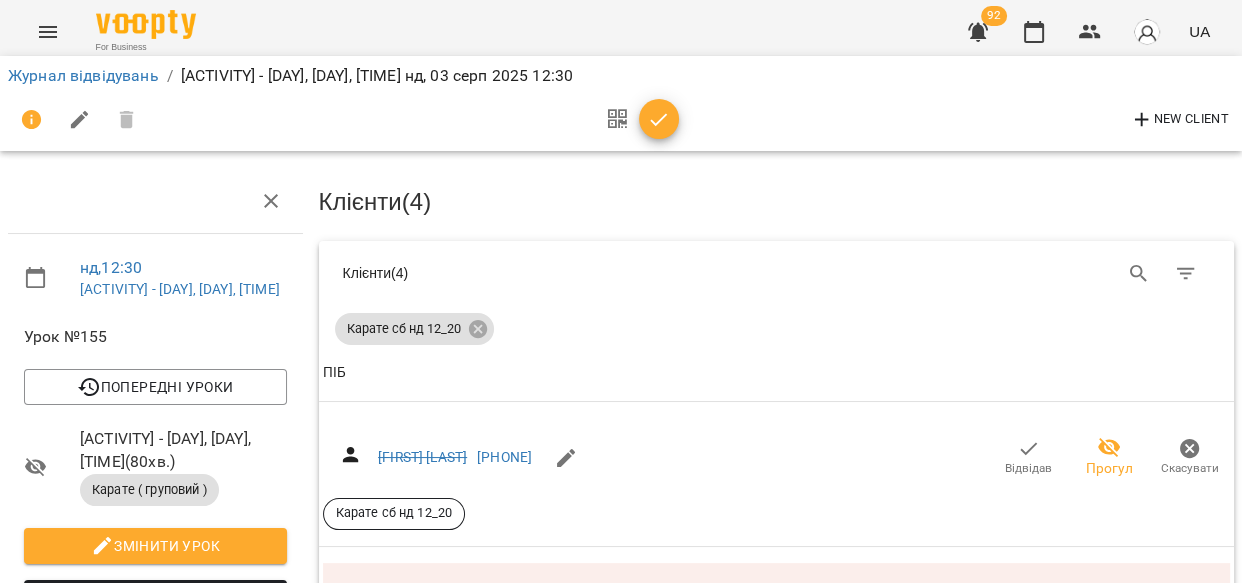 click 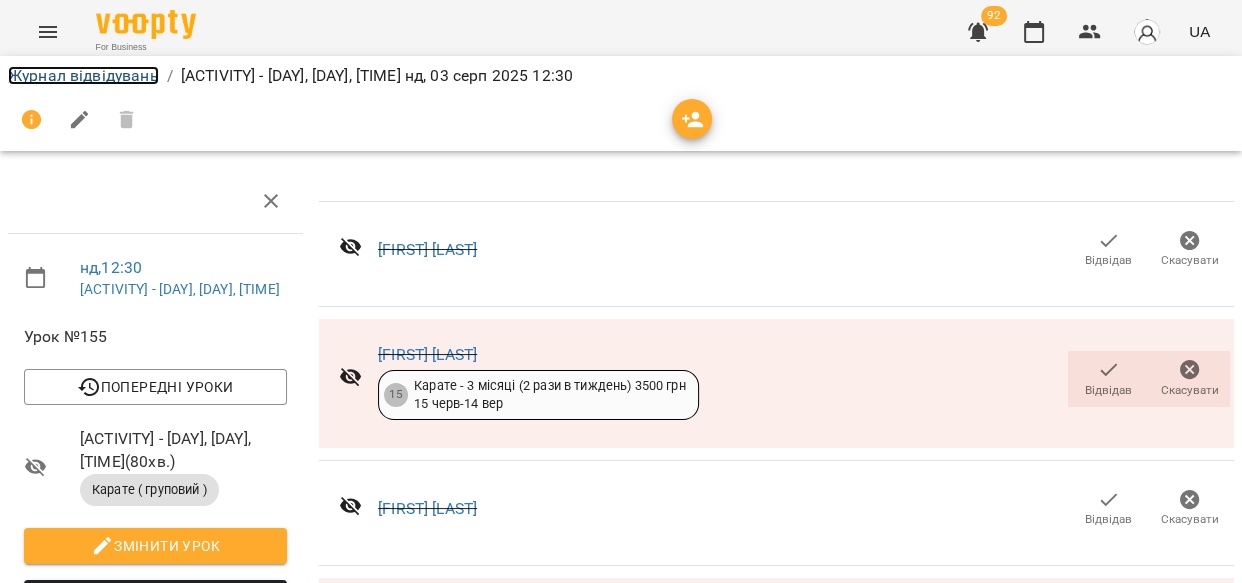 click on "Журнал відвідувань" at bounding box center (83, 75) 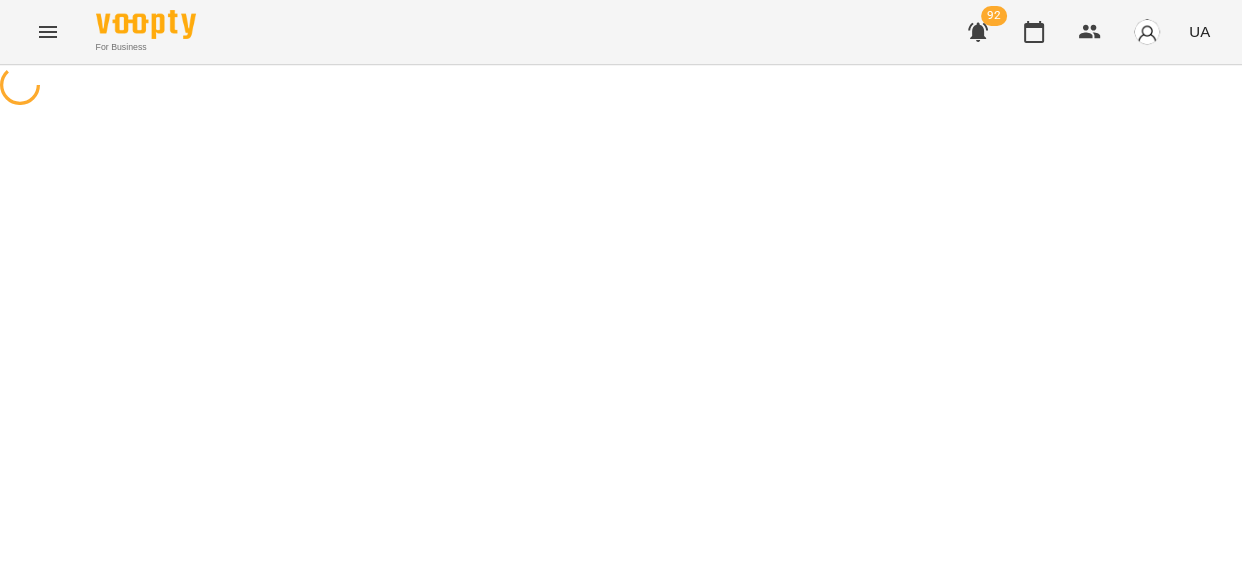scroll, scrollTop: 0, scrollLeft: 0, axis: both 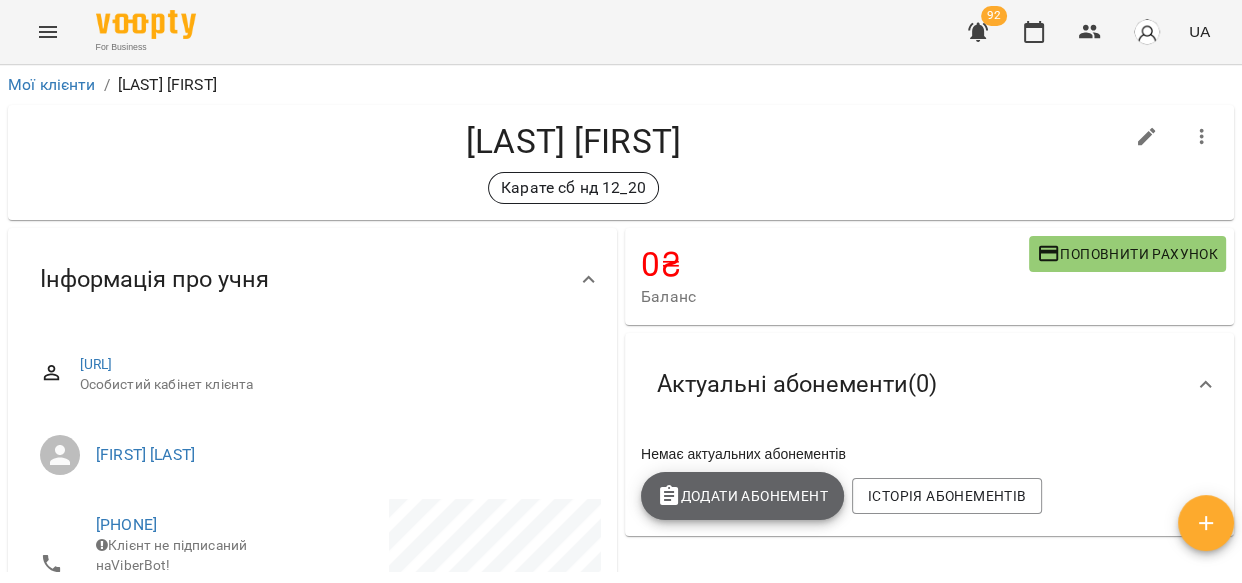 click on "Додати Абонемент" at bounding box center [742, 496] 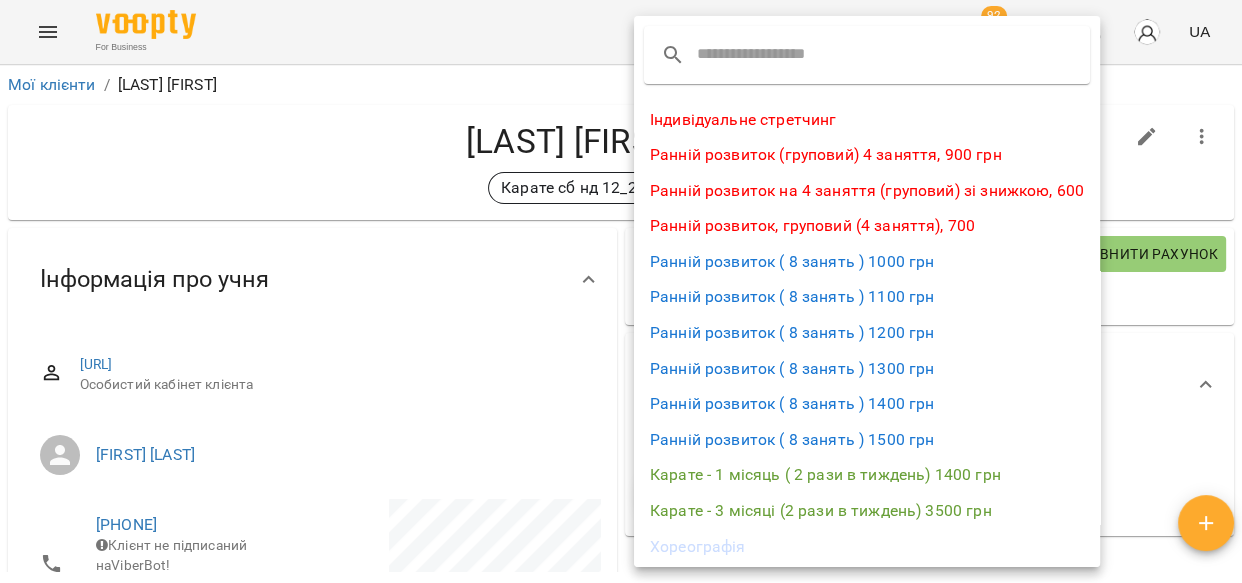 click on "Карате - 1 місяць ( 2 рази в тиждень) 1400 грн" at bounding box center (867, 475) 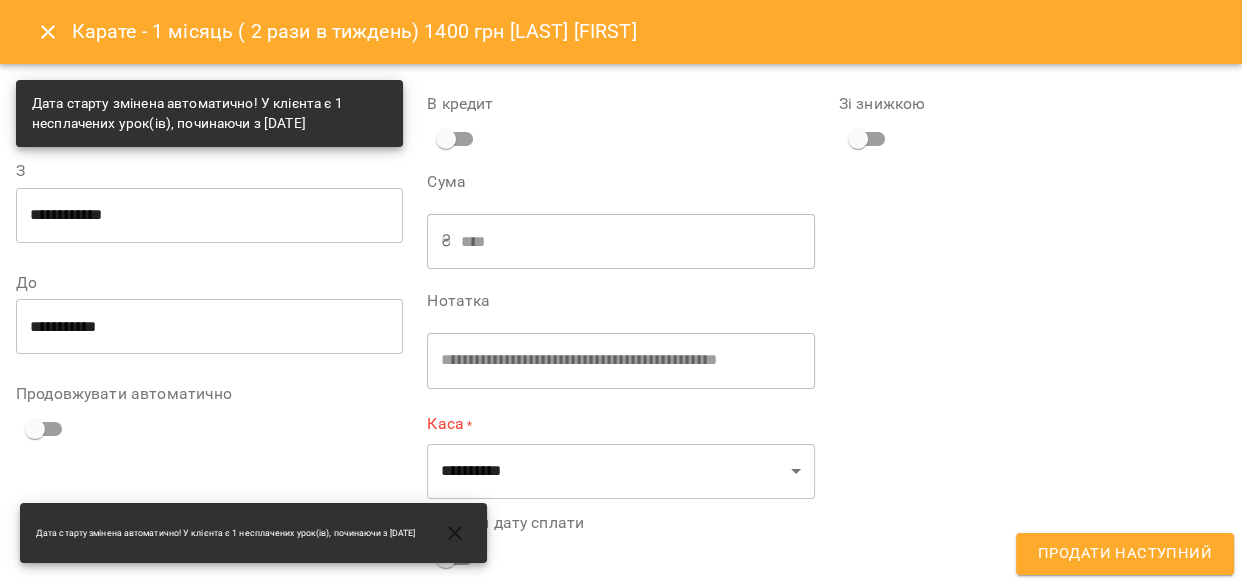 click on "**********" at bounding box center [209, 215] 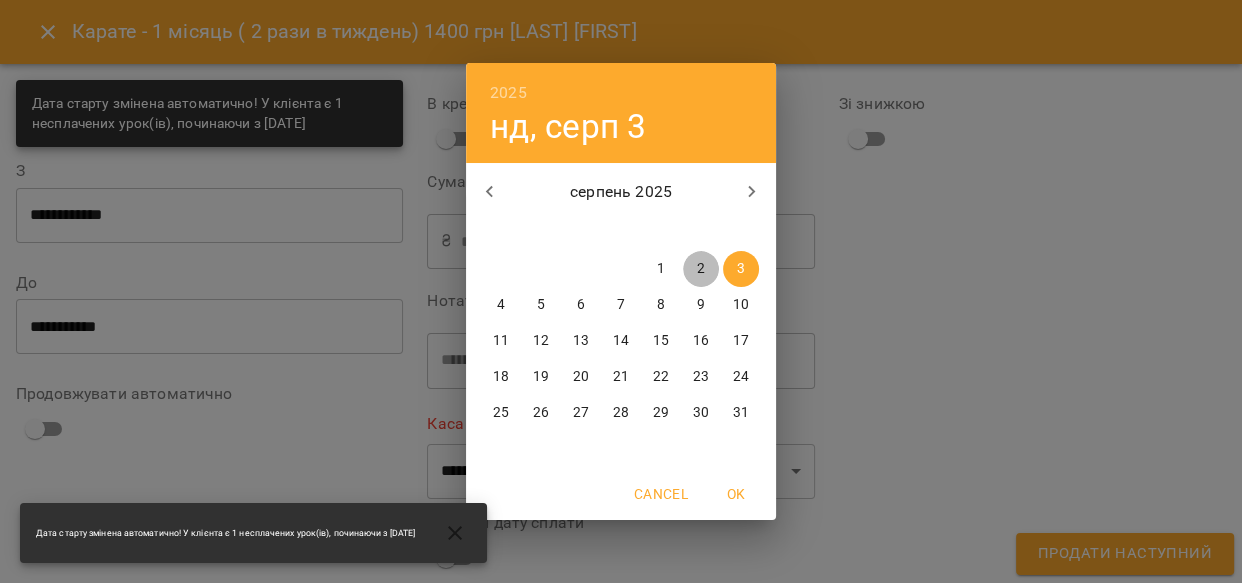 click on "2" at bounding box center (701, 269) 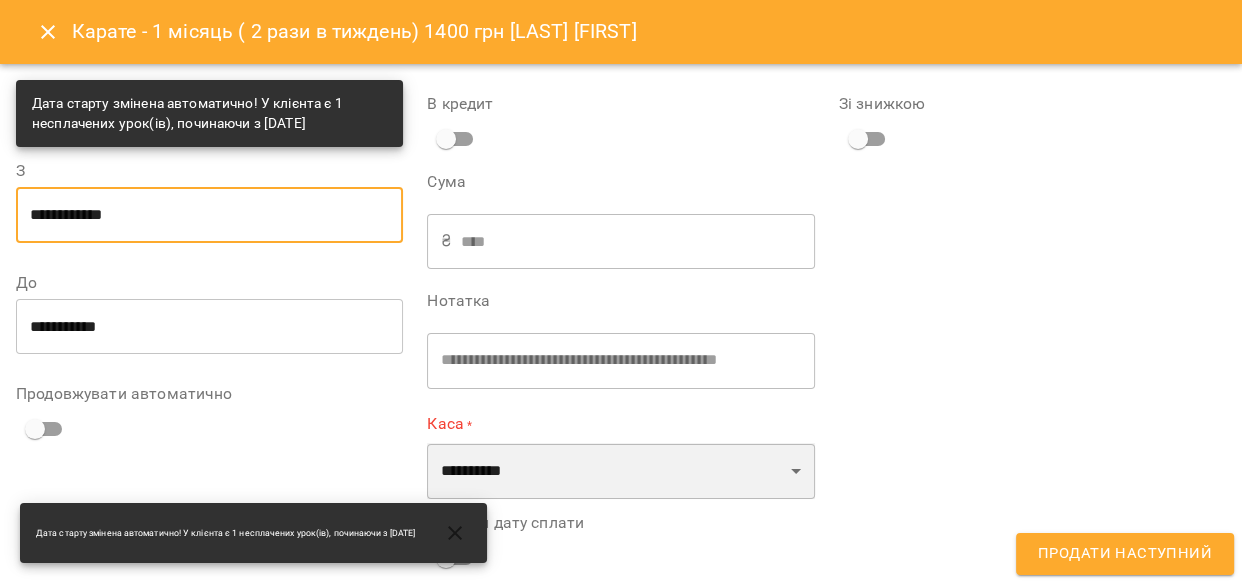 click on "**********" at bounding box center (620, 471) 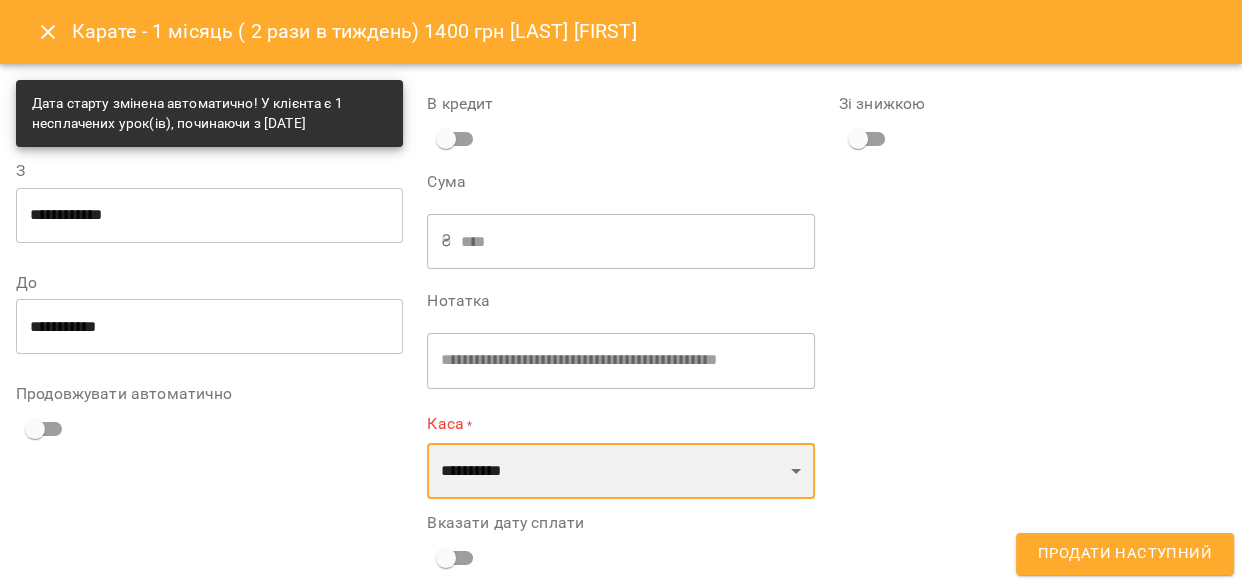 select on "****" 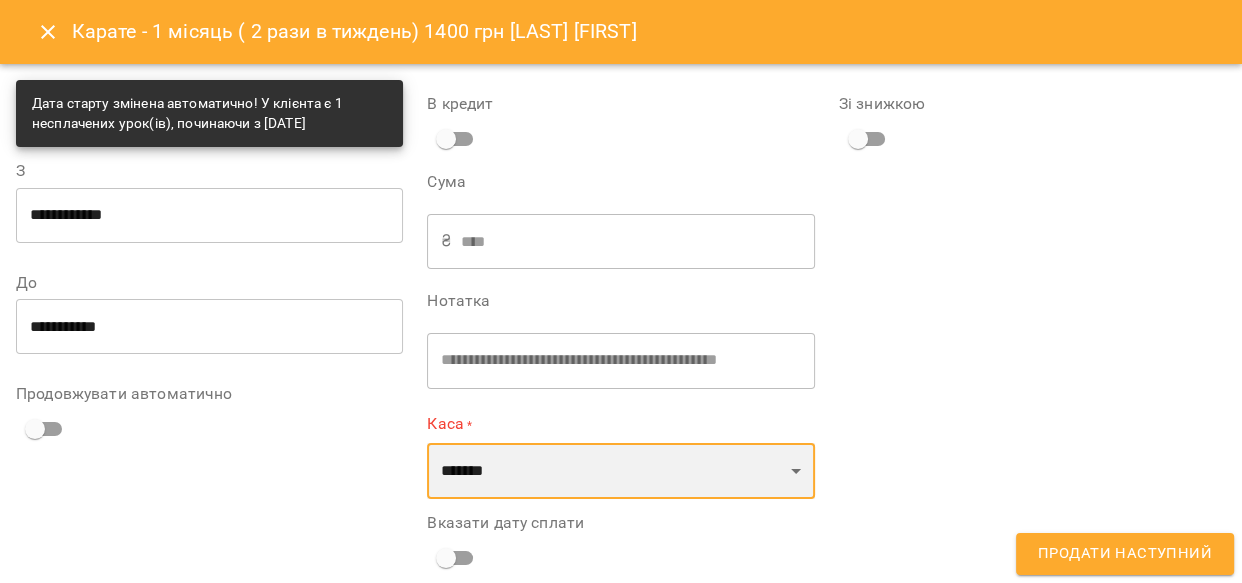 click on "**********" at bounding box center [620, 471] 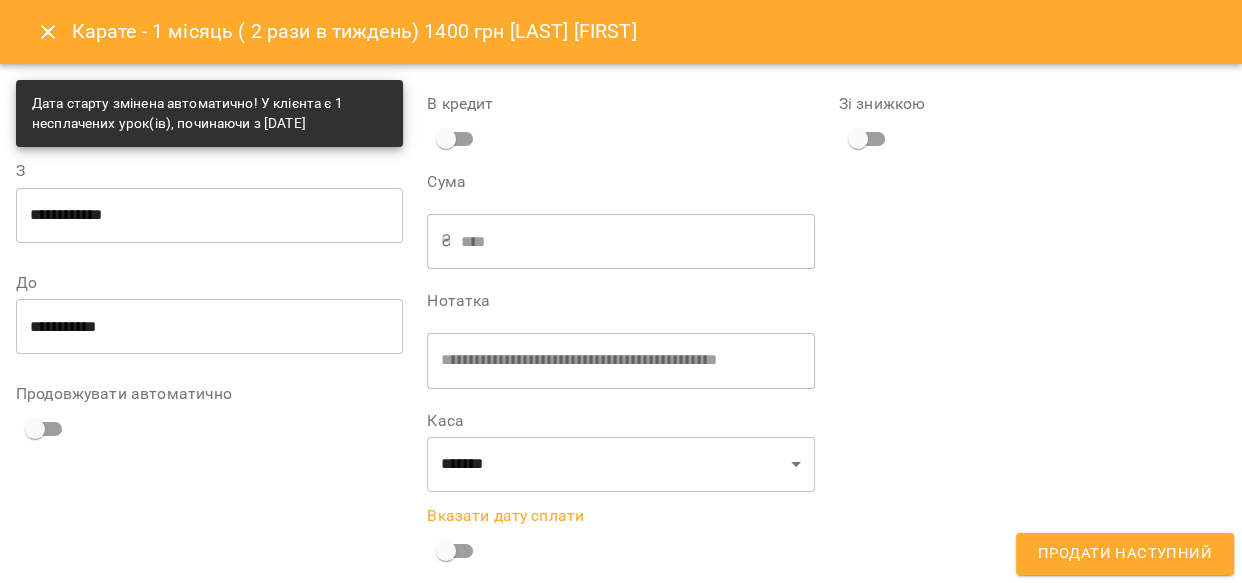 click on "Продати наступний" at bounding box center [1125, 554] 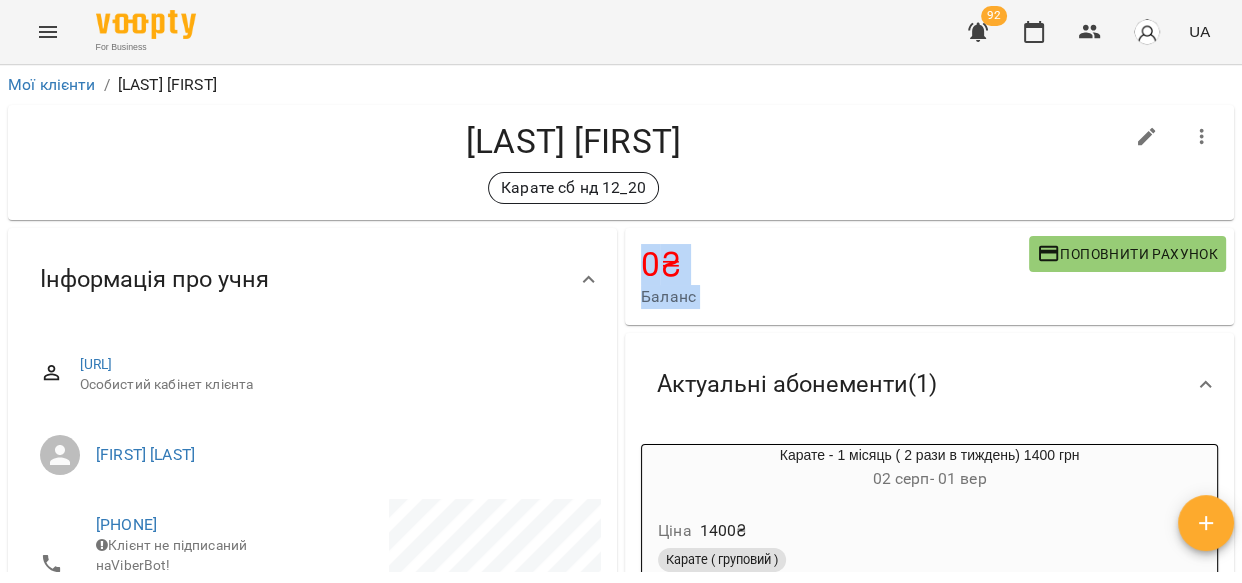 drag, startPoint x: 1240, startPoint y: 139, endPoint x: 1240, endPoint y: 246, distance: 107 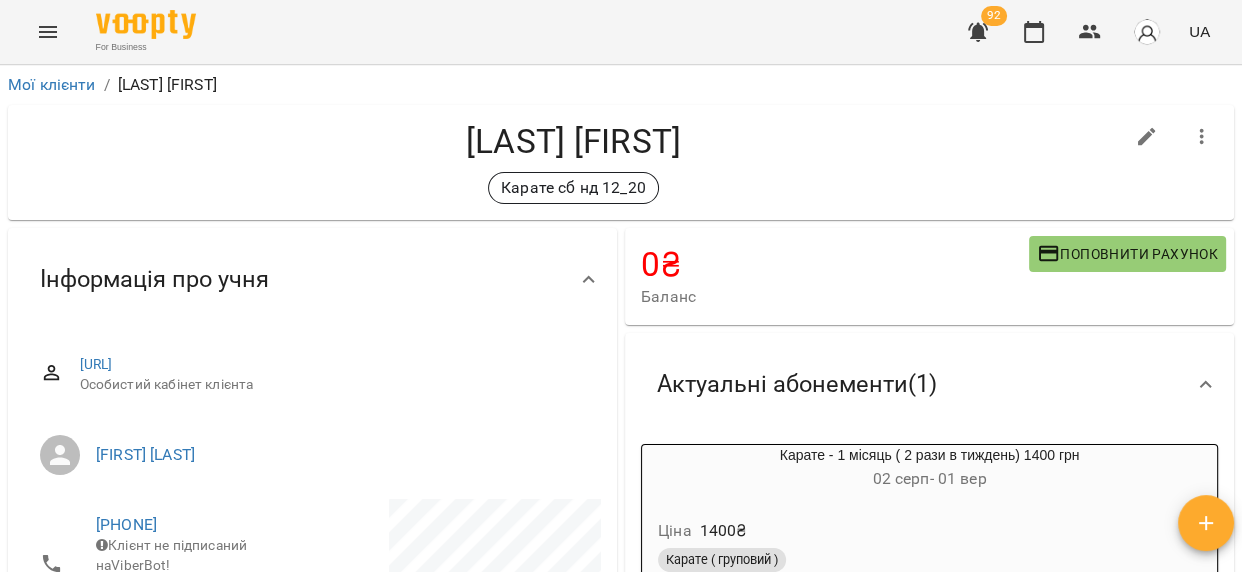 drag, startPoint x: 1240, startPoint y: 157, endPoint x: 1231, endPoint y: 182, distance: 26.57066 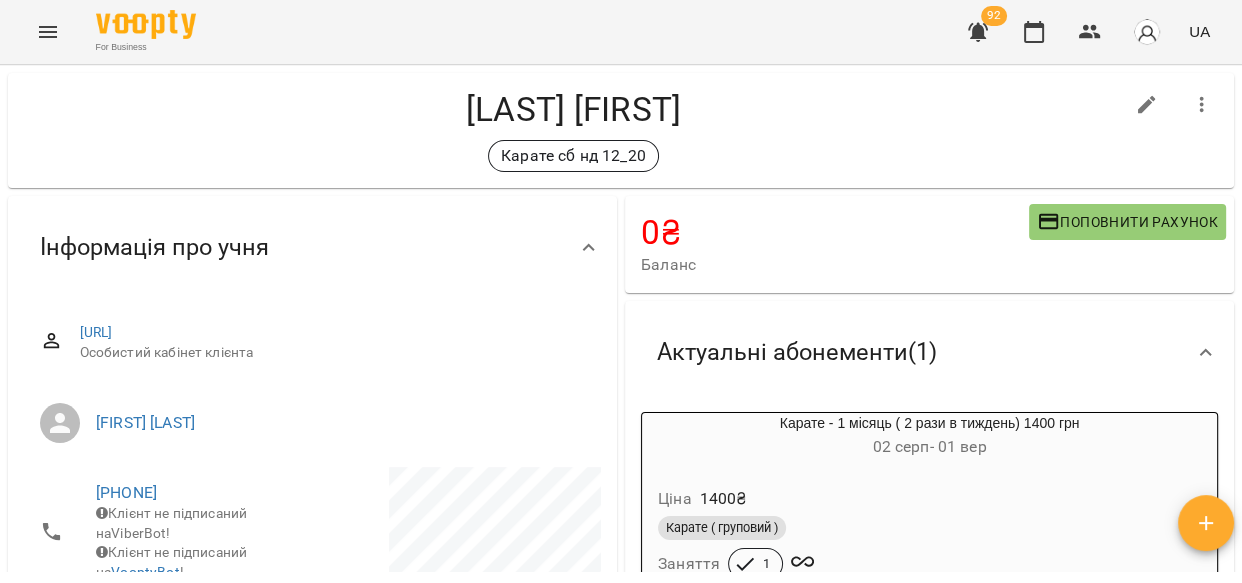 scroll, scrollTop: 0, scrollLeft: 0, axis: both 